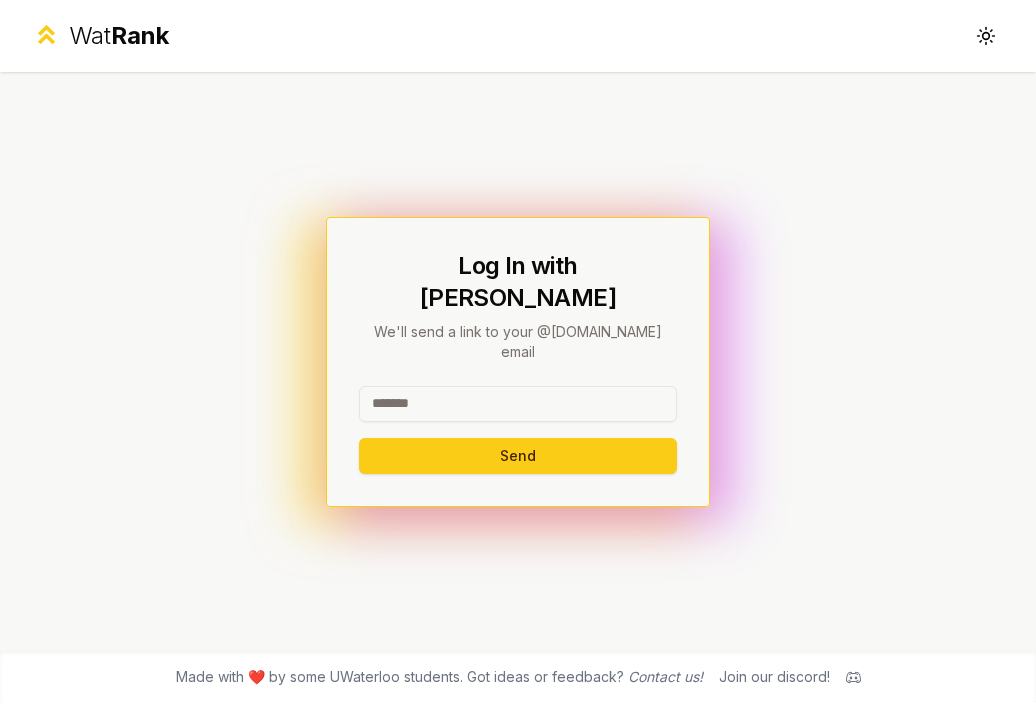 scroll, scrollTop: 0, scrollLeft: 0, axis: both 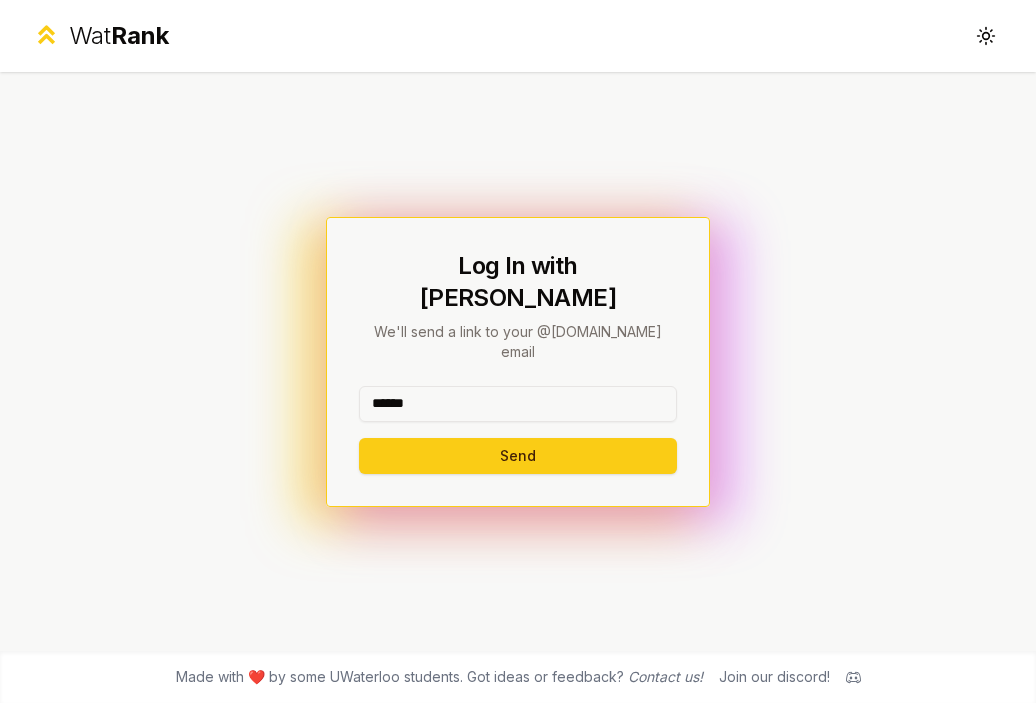 type on "******" 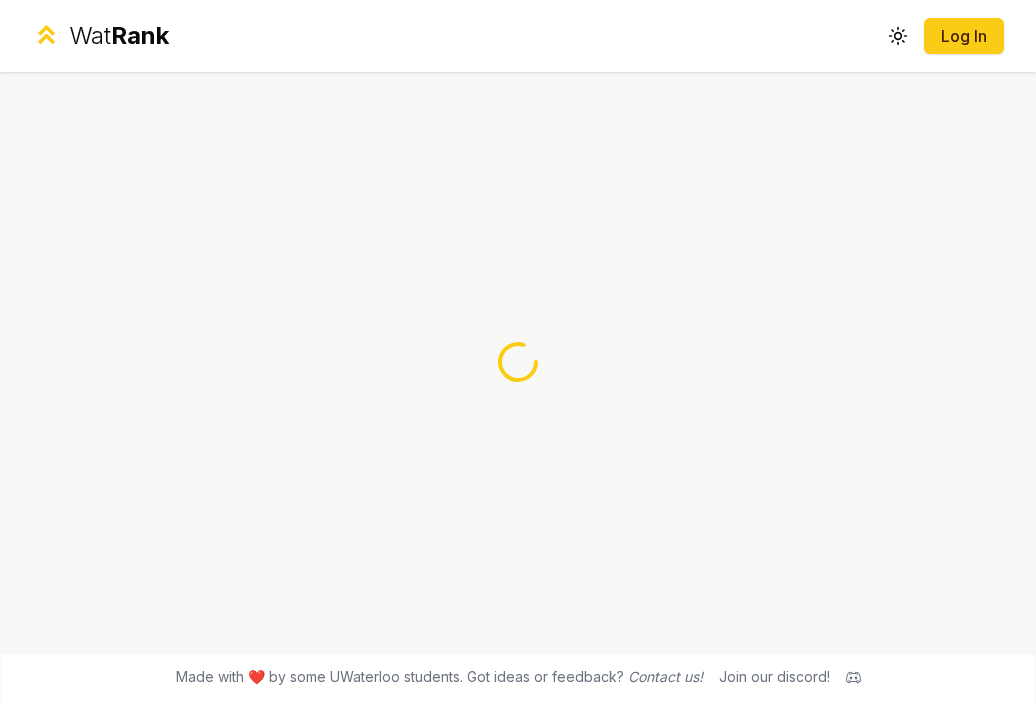 scroll, scrollTop: 0, scrollLeft: 0, axis: both 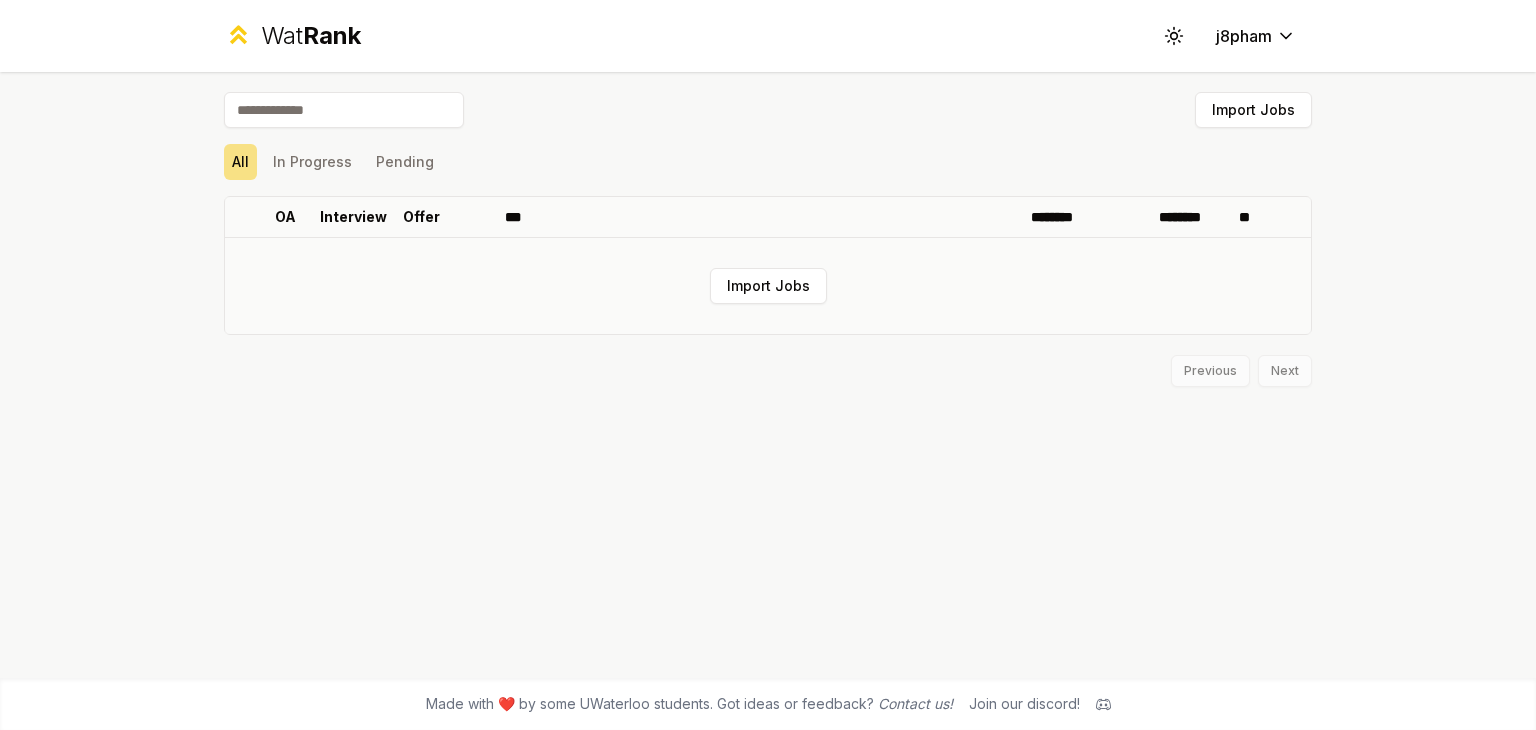 click on "Import Jobs" at bounding box center [768, 286] 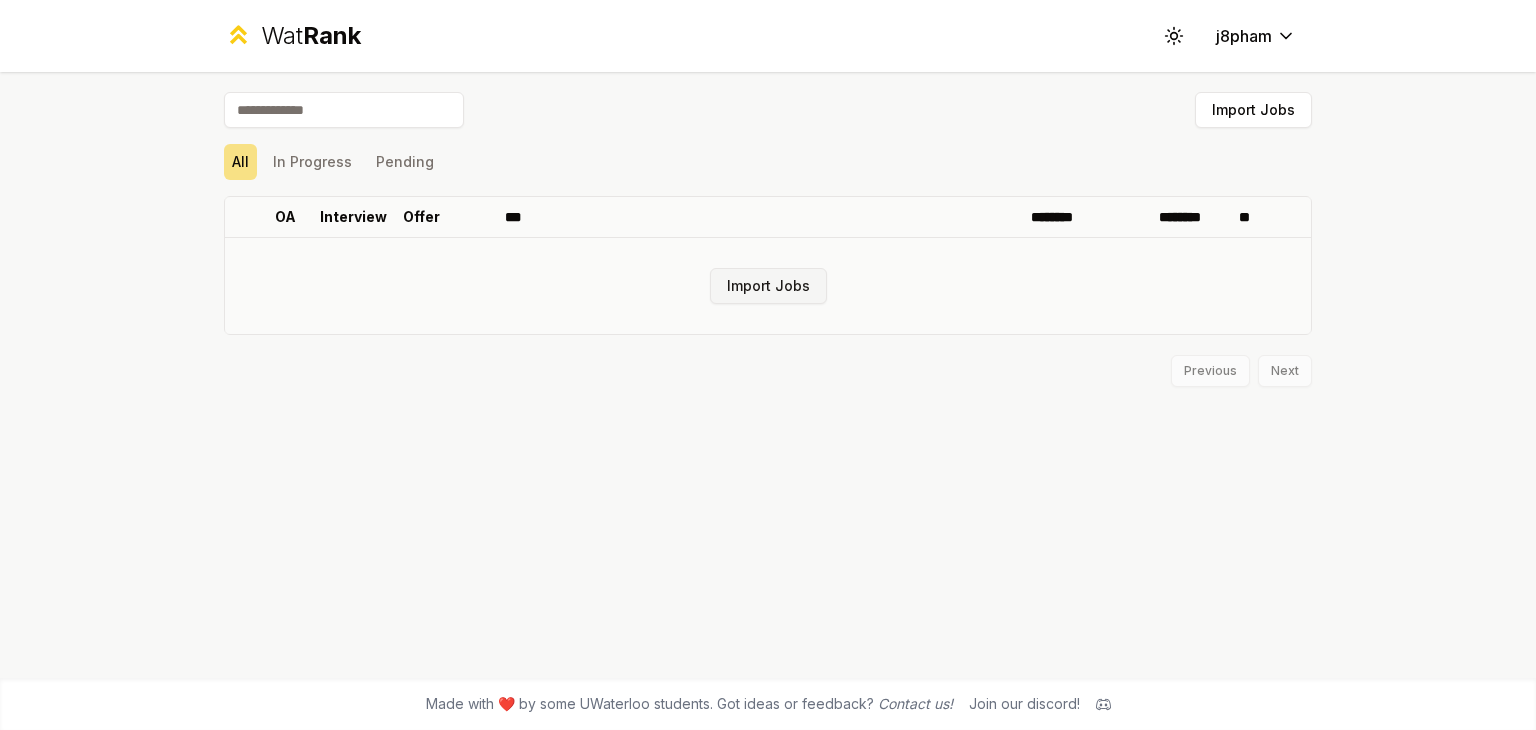click on "Import Jobs" at bounding box center (768, 286) 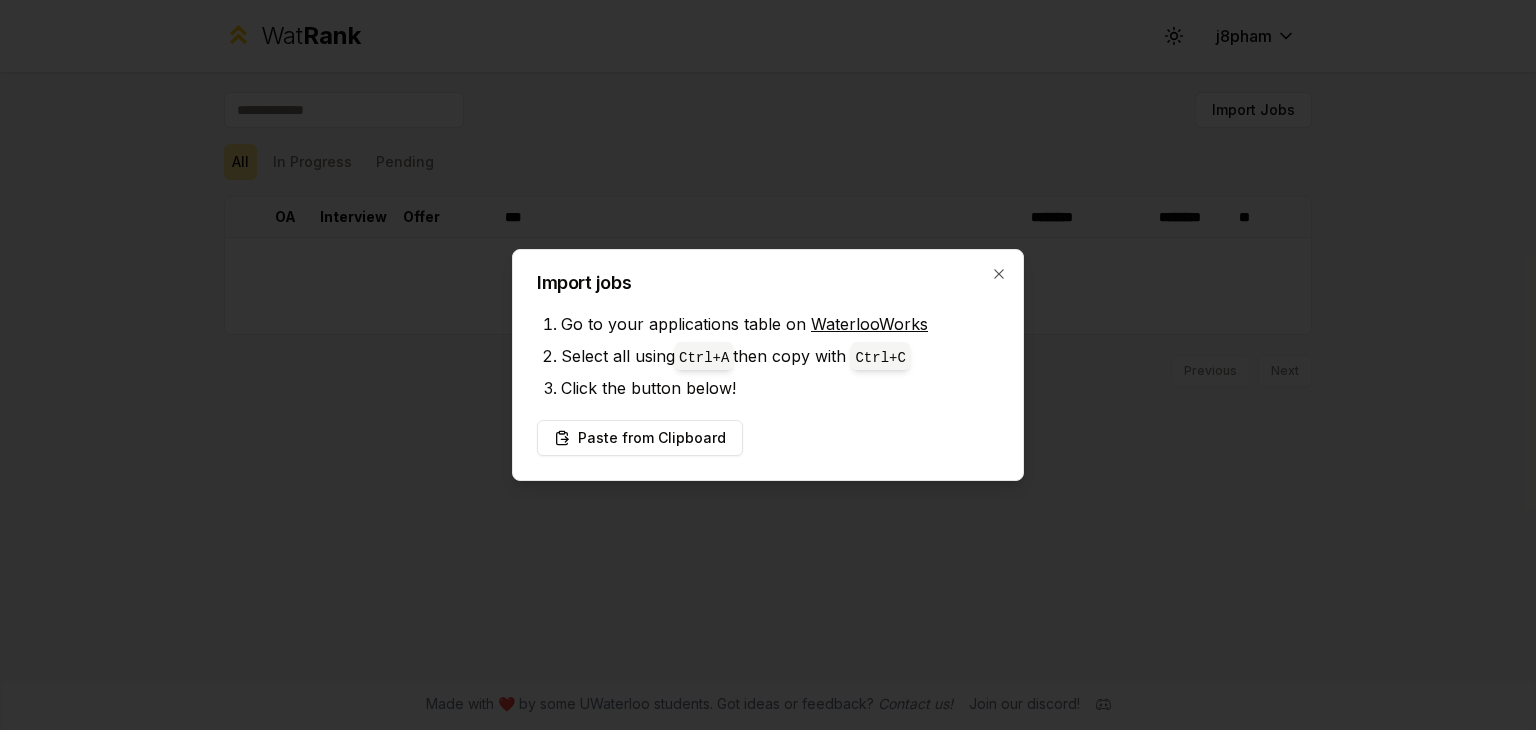 click at bounding box center (768, 365) 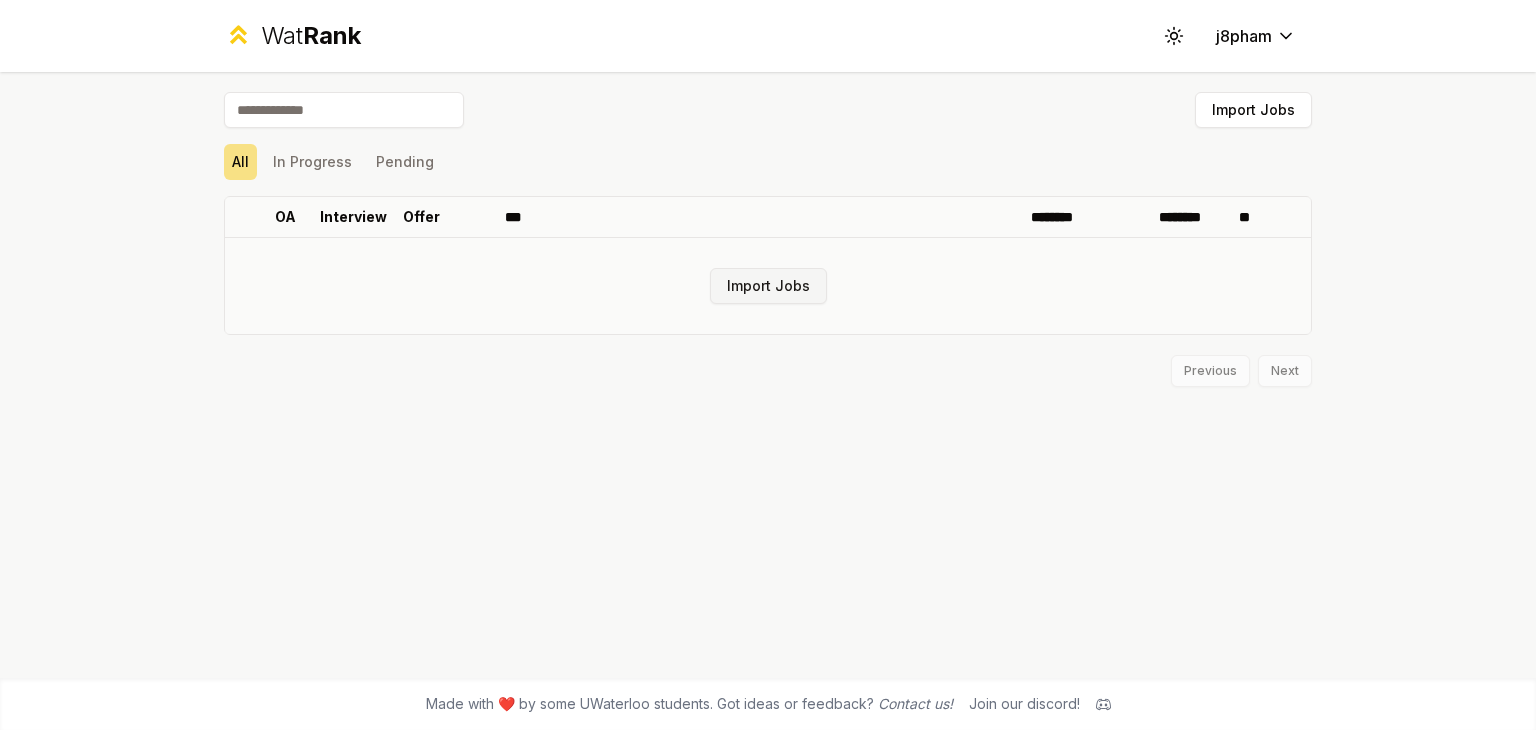 click on "Import Jobs" at bounding box center (768, 286) 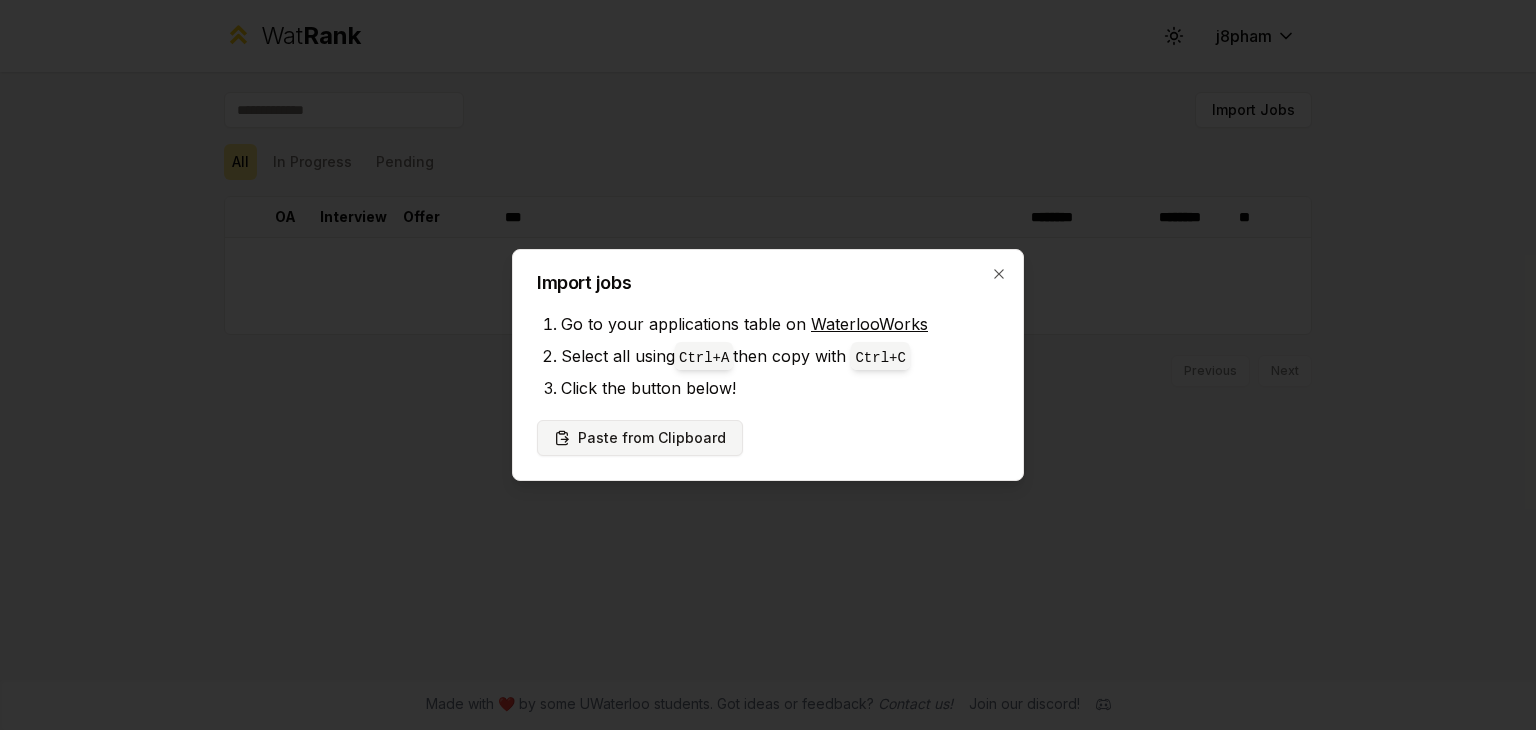 click on "Paste from Clipboard" at bounding box center [640, 438] 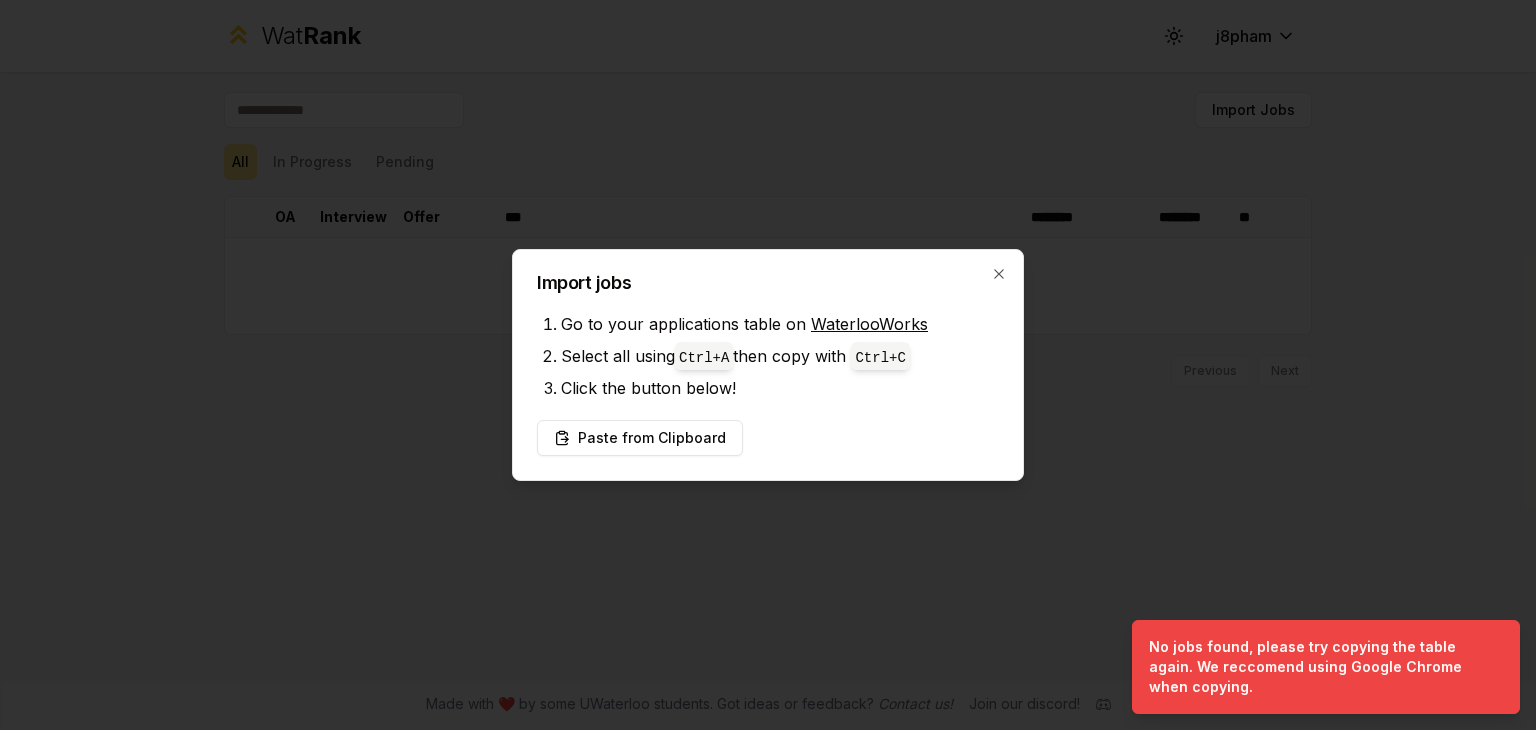 click on "Paste from Clipboard" at bounding box center [768, 438] 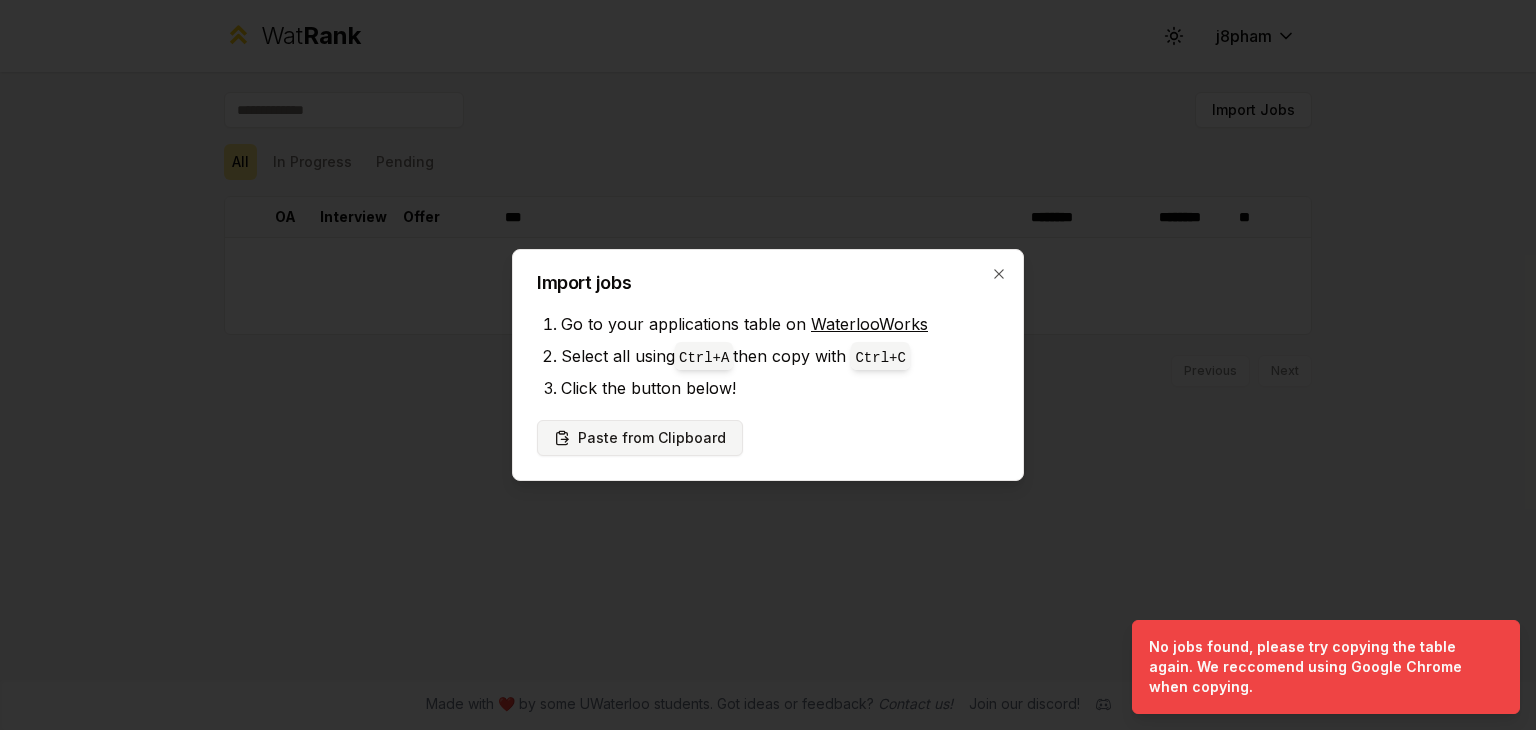 click on "Paste from Clipboard" at bounding box center (640, 438) 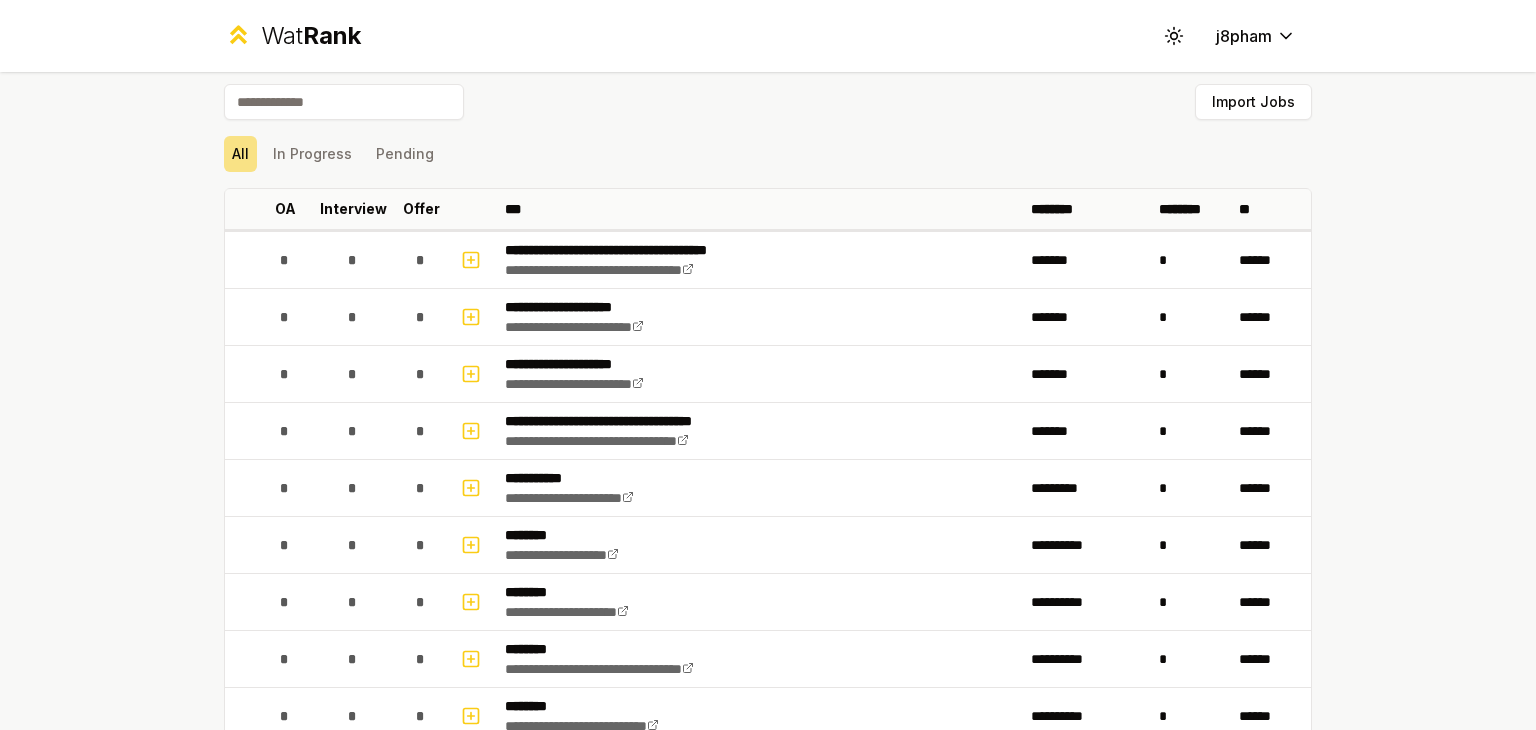 scroll, scrollTop: 0, scrollLeft: 0, axis: both 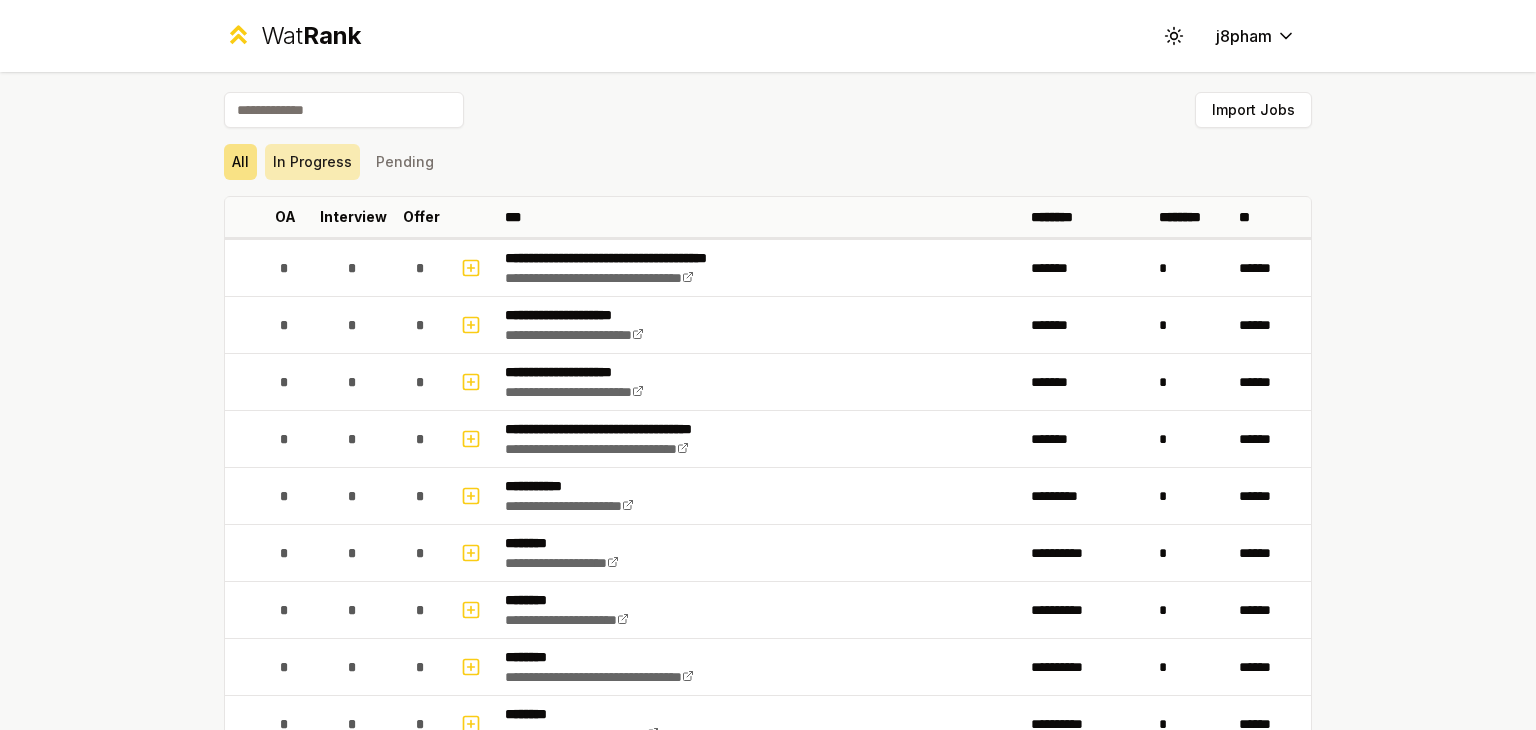 click on "In Progress" at bounding box center (312, 162) 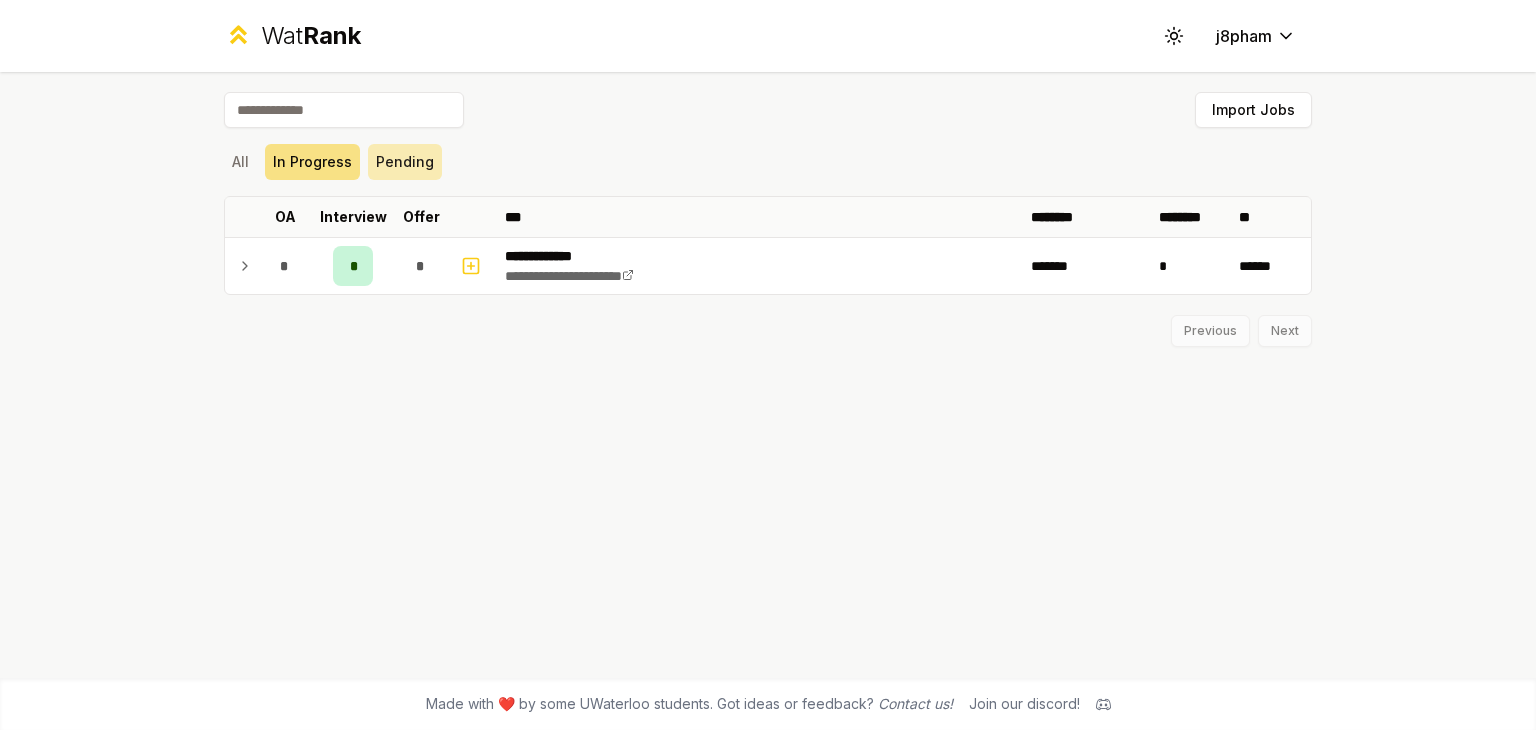 click on "Pending" at bounding box center [405, 162] 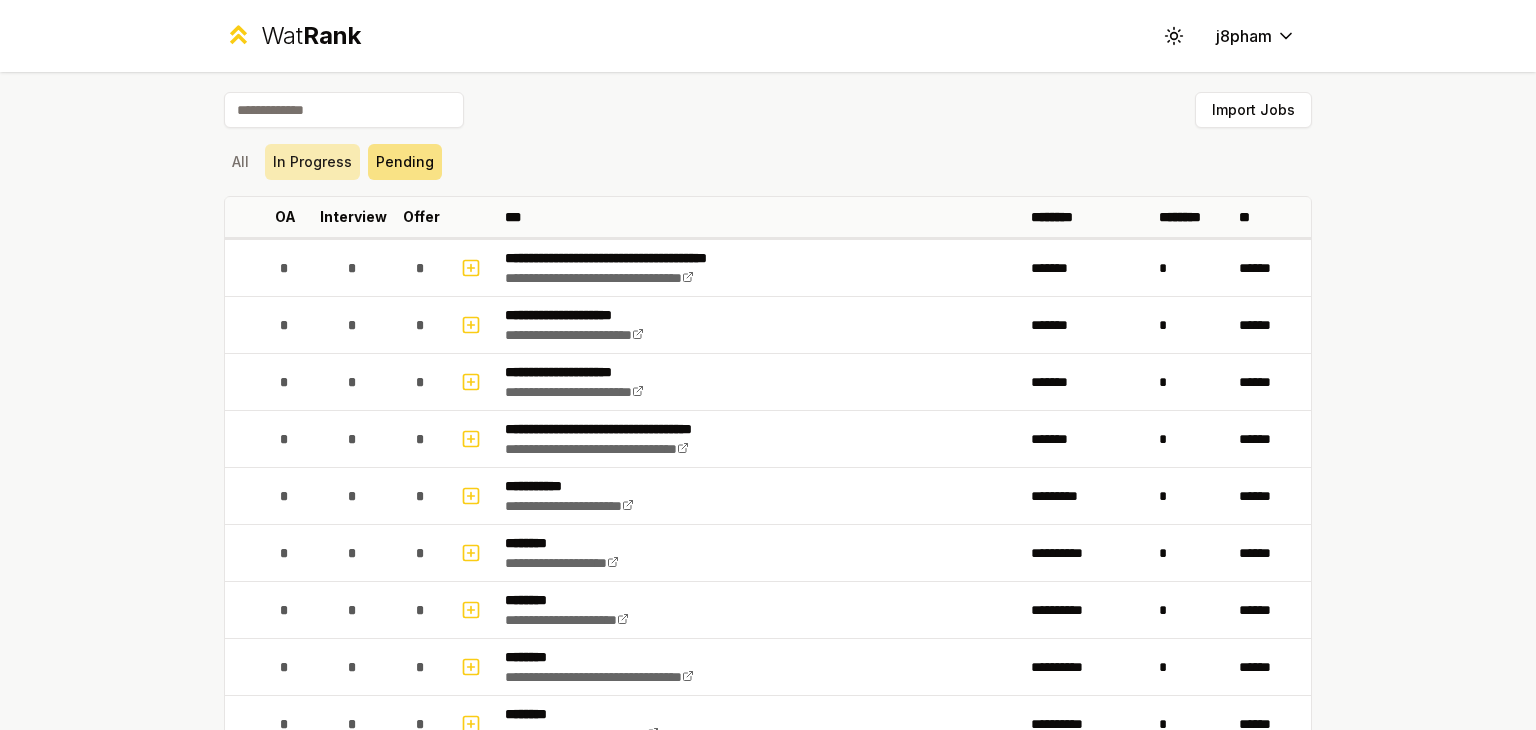 click on "In Progress" at bounding box center [312, 162] 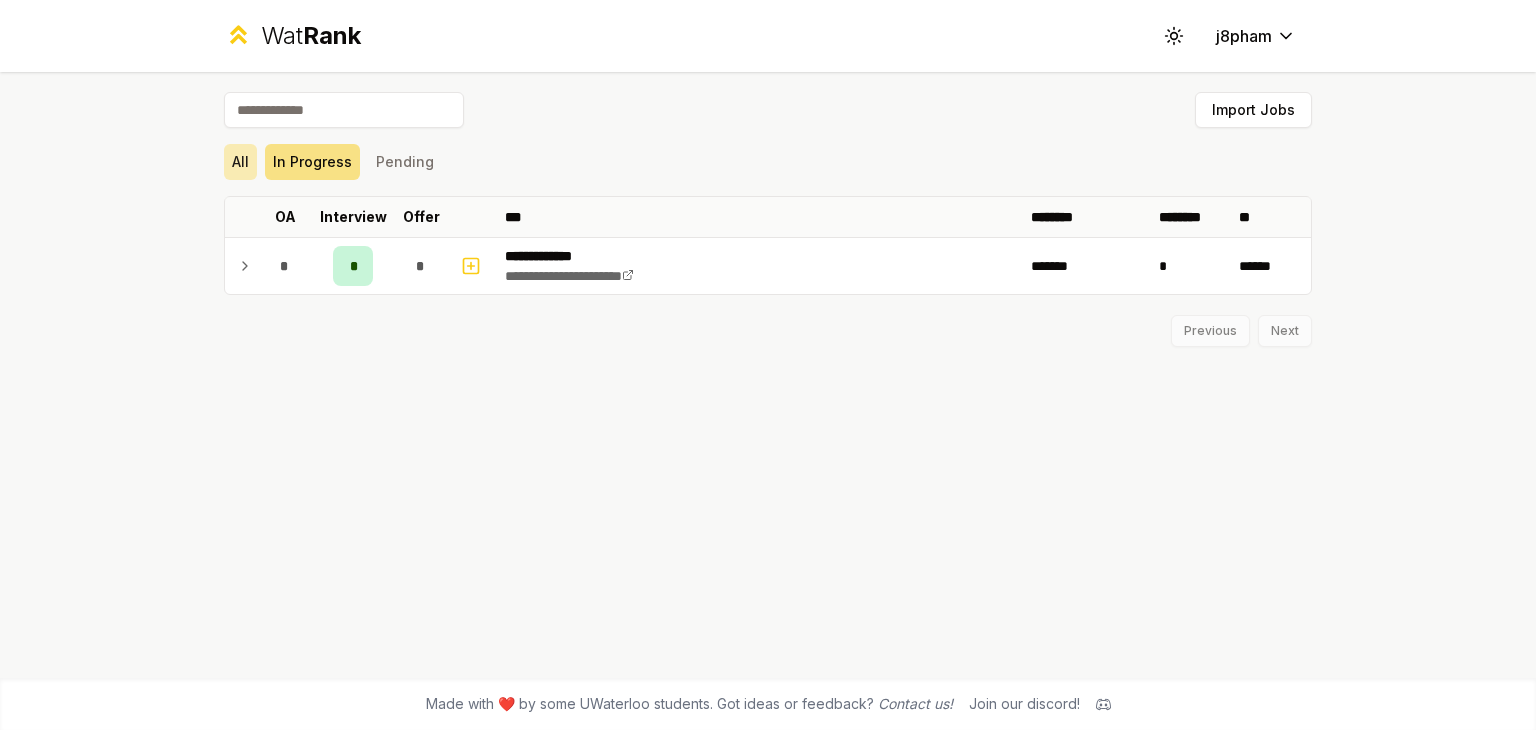 click on "All" at bounding box center [240, 162] 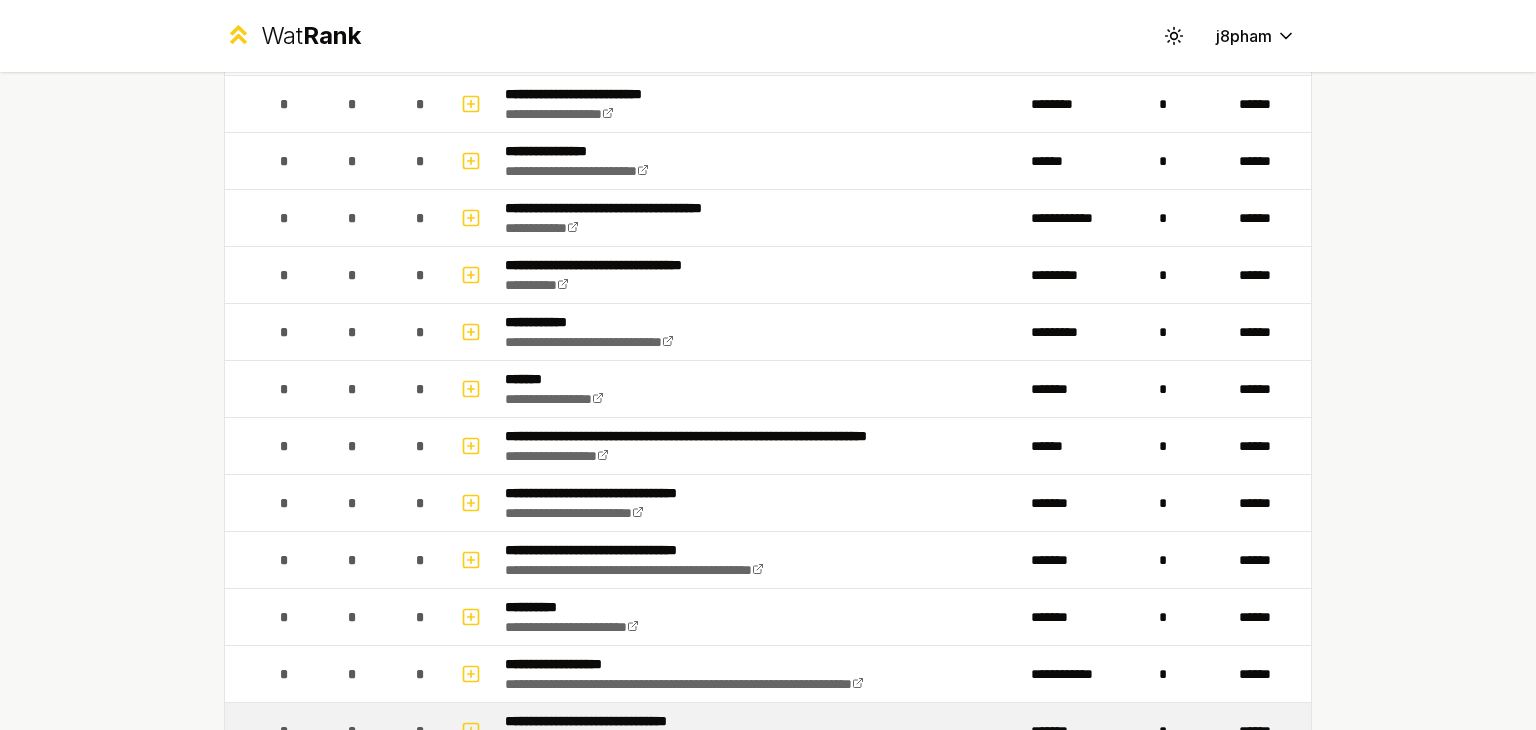scroll, scrollTop: 732, scrollLeft: 0, axis: vertical 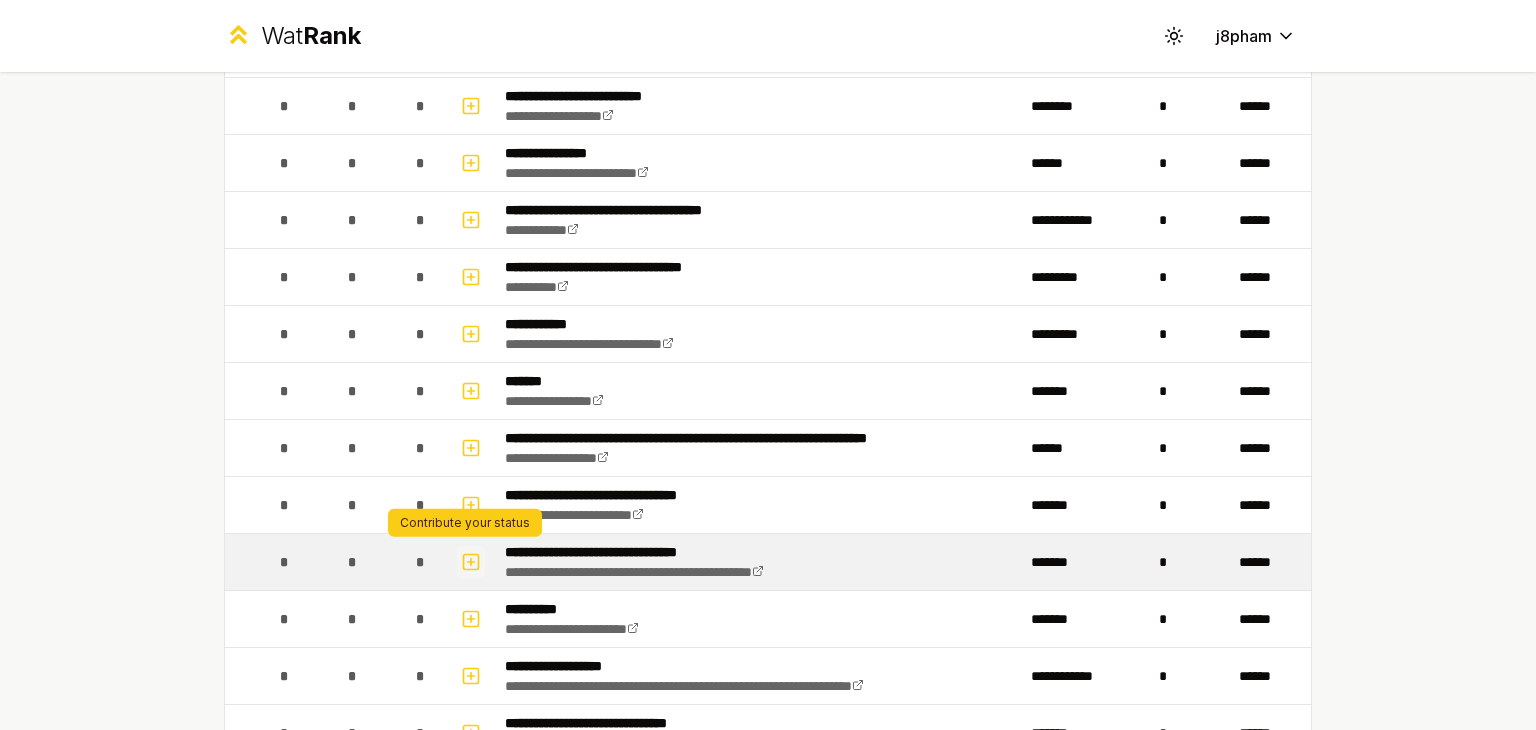 click 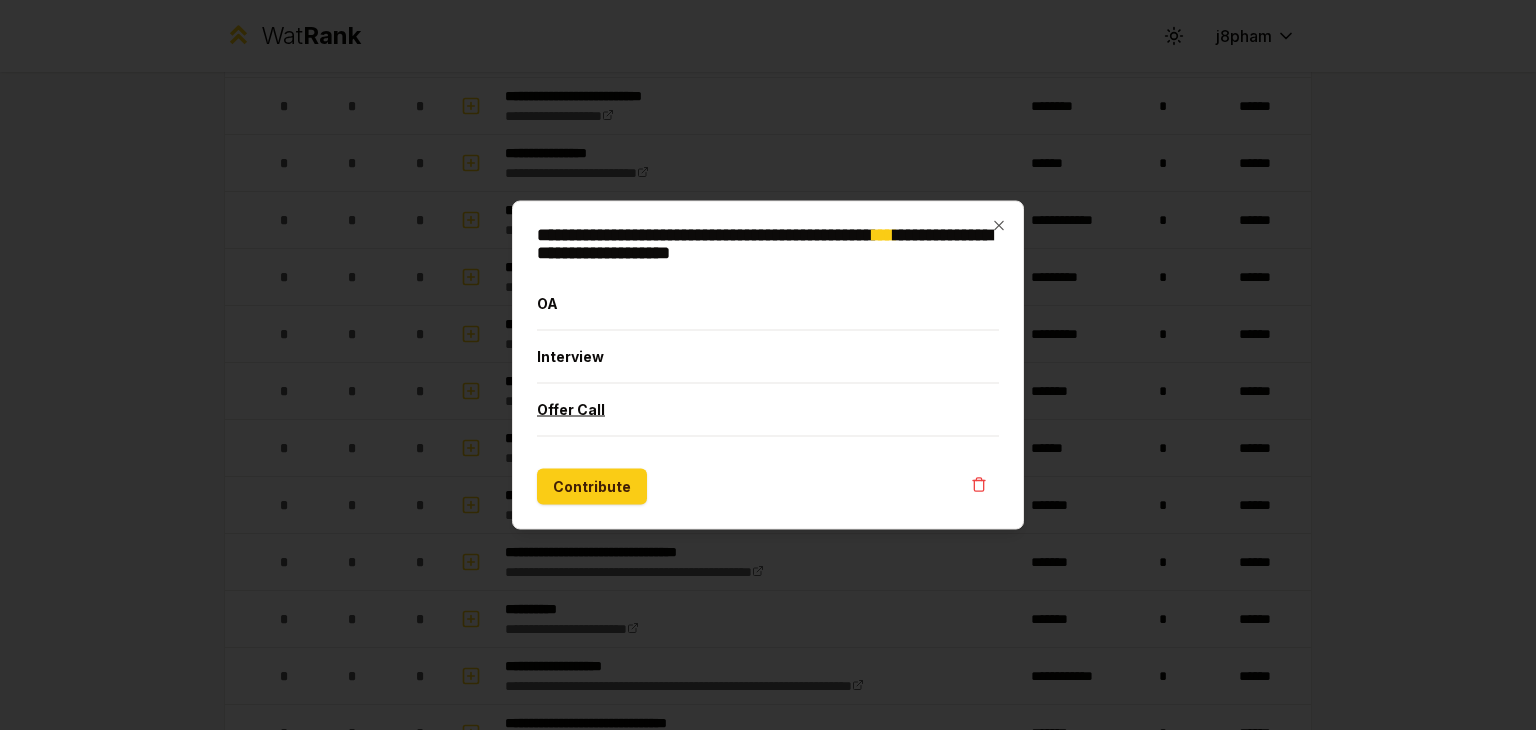click on "Offer Call" at bounding box center (768, 410) 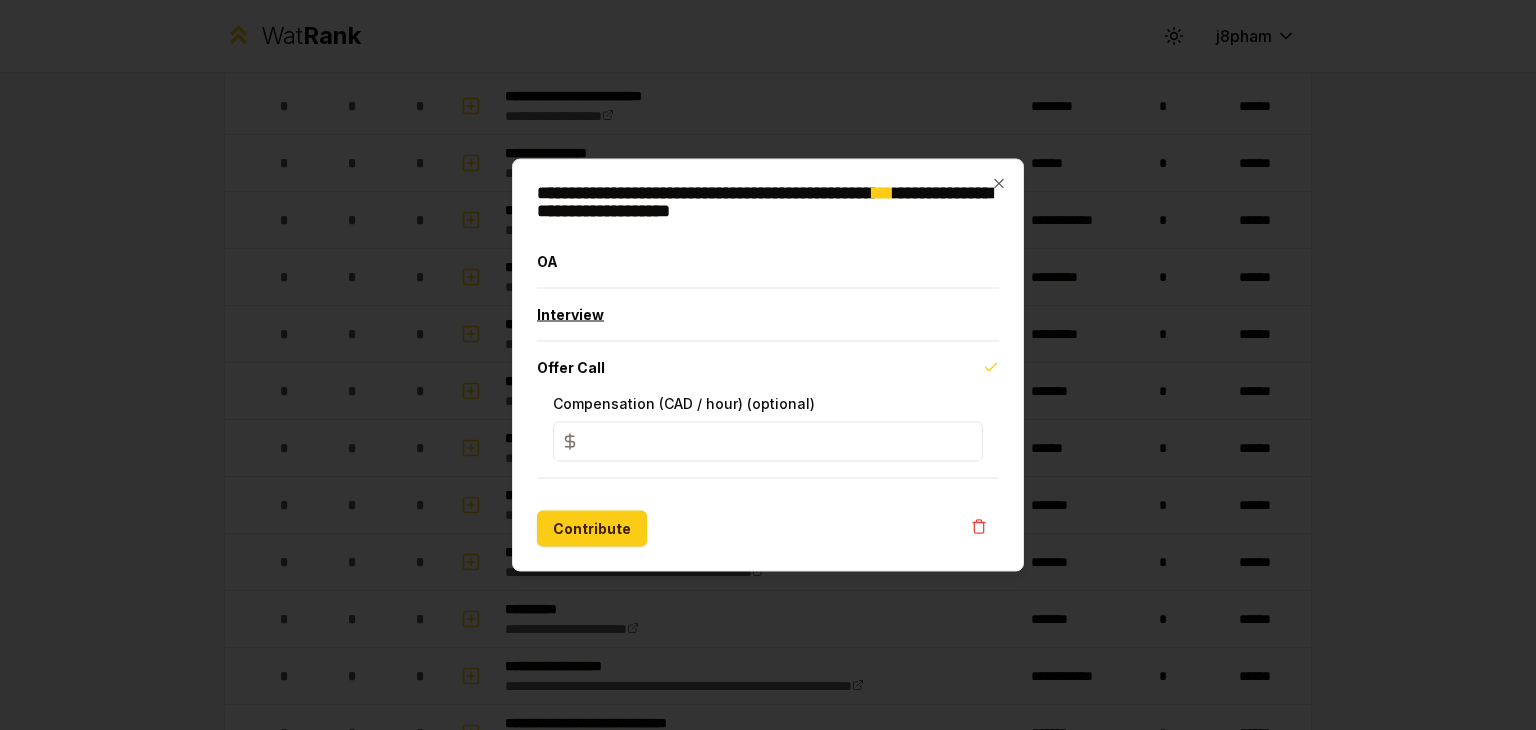 click on "Interview" at bounding box center (768, 315) 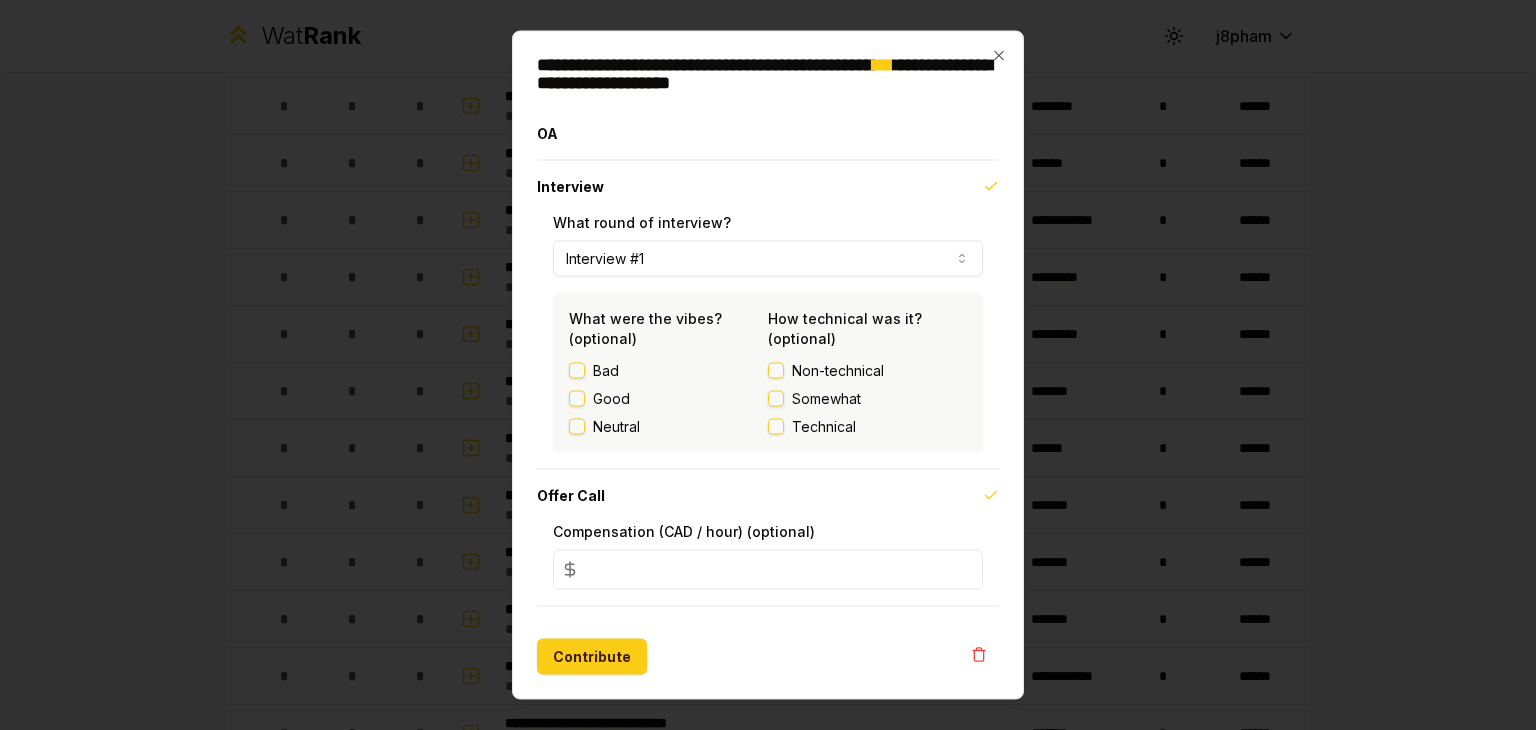 click on "Interview #1" at bounding box center (768, 259) 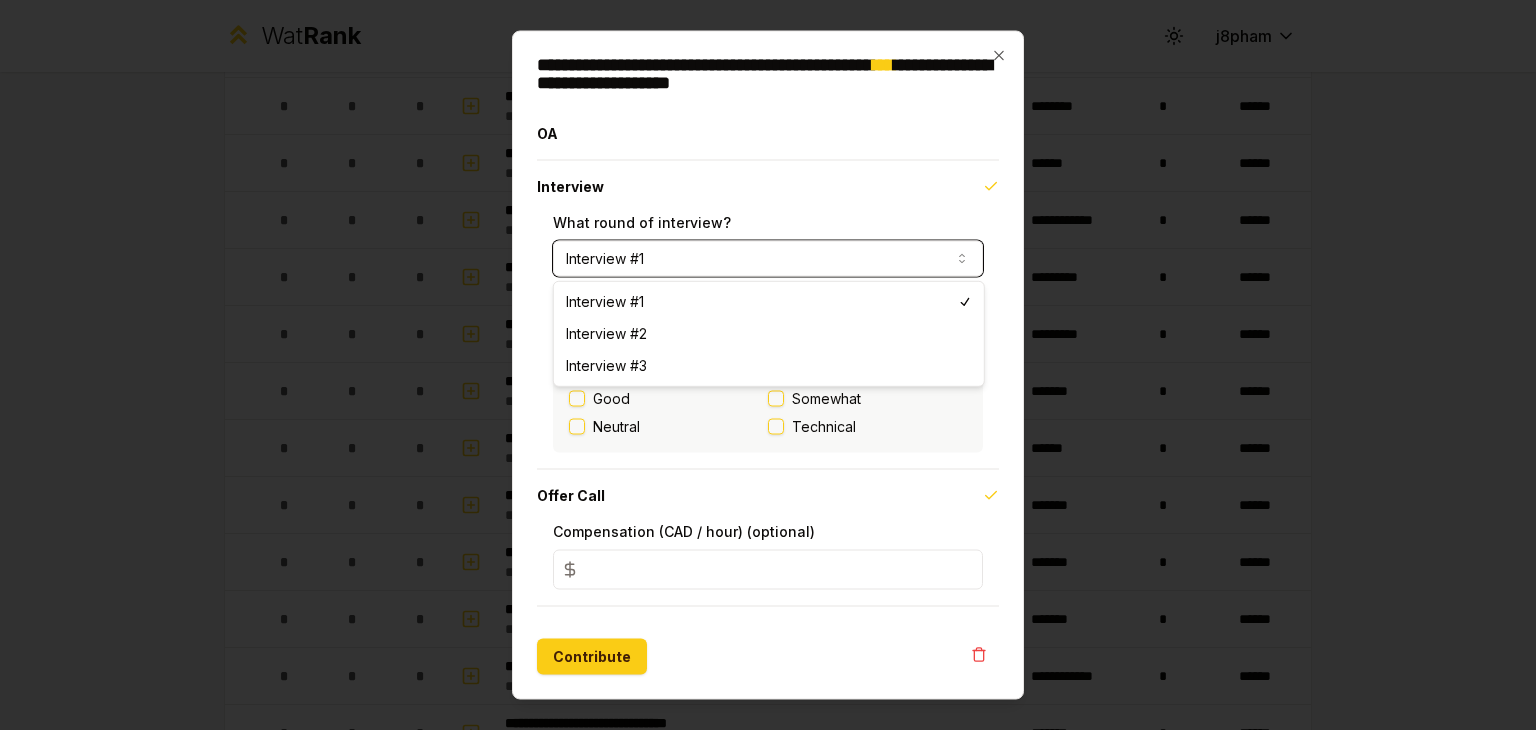 click on "Interview #1" at bounding box center [768, 259] 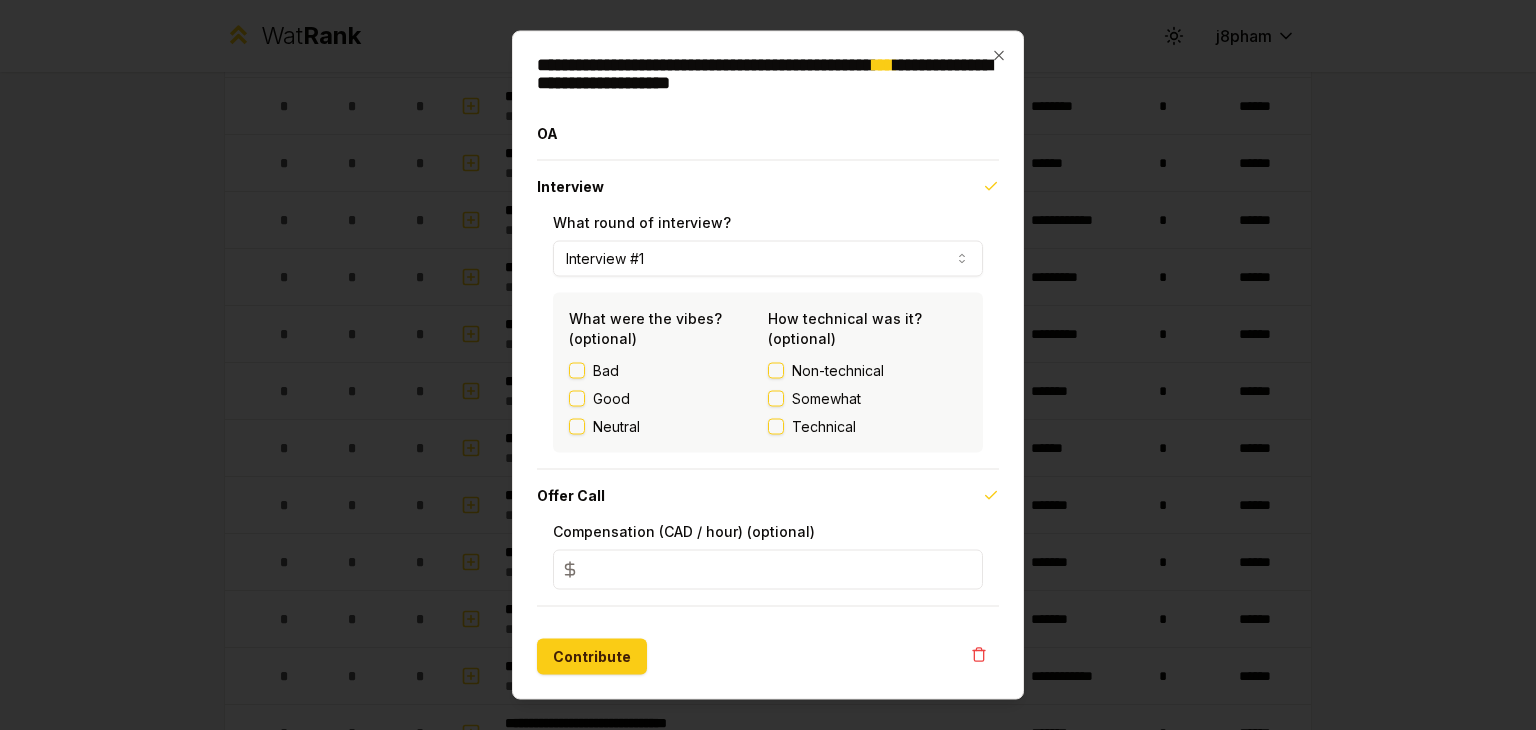 click on "Good" at bounding box center [577, 399] 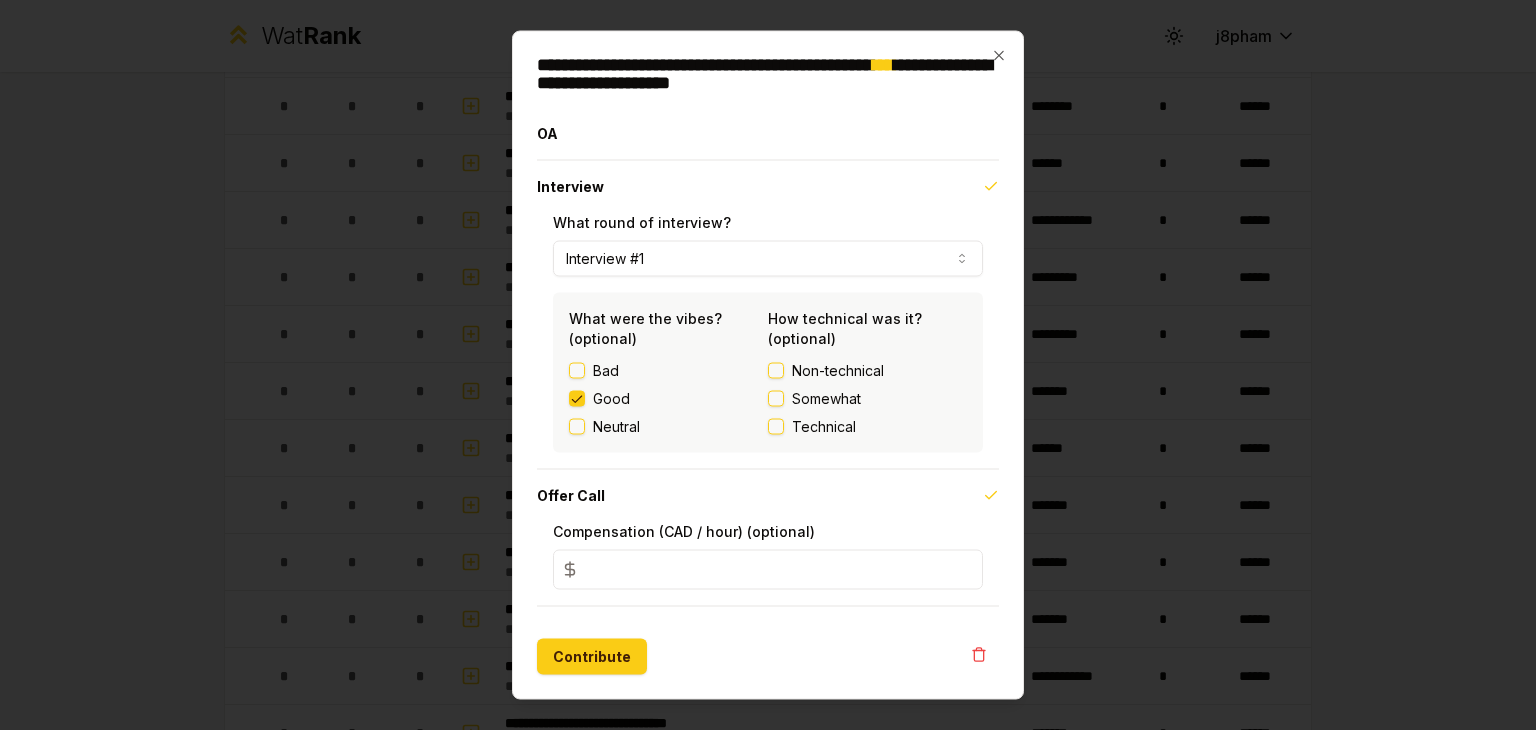 click on "Somewhat" at bounding box center (826, 399) 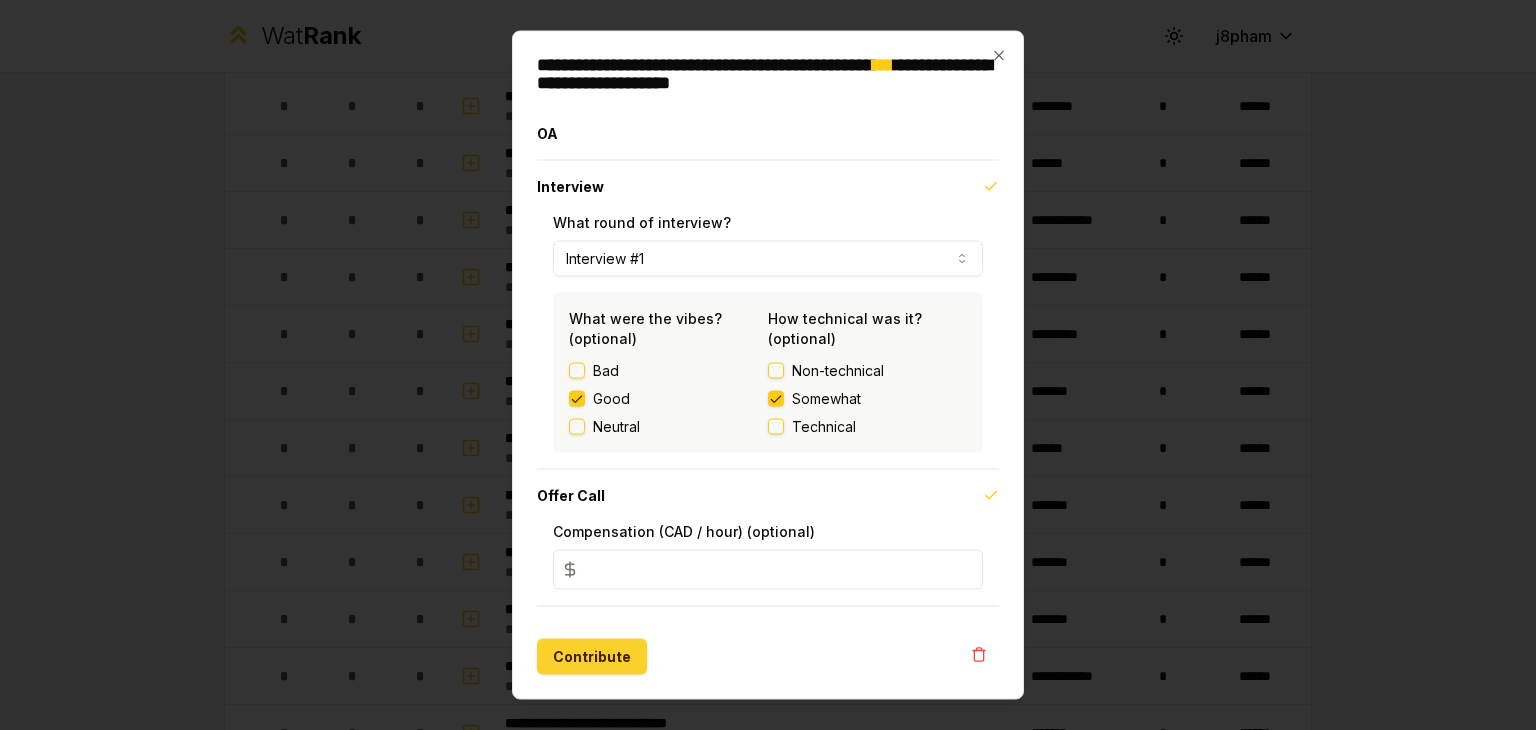 click on "Contribute" at bounding box center (592, 657) 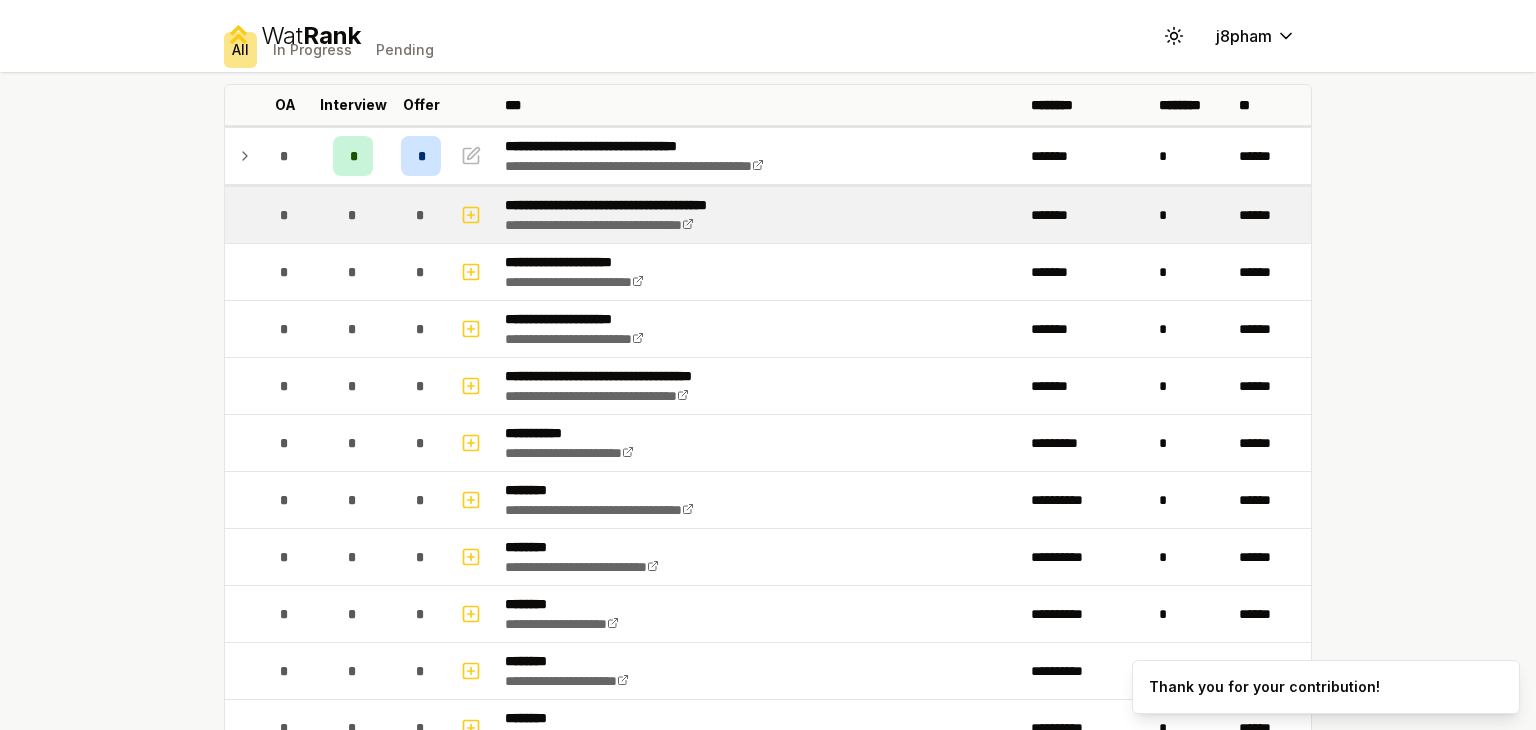 scroll, scrollTop: 108, scrollLeft: 0, axis: vertical 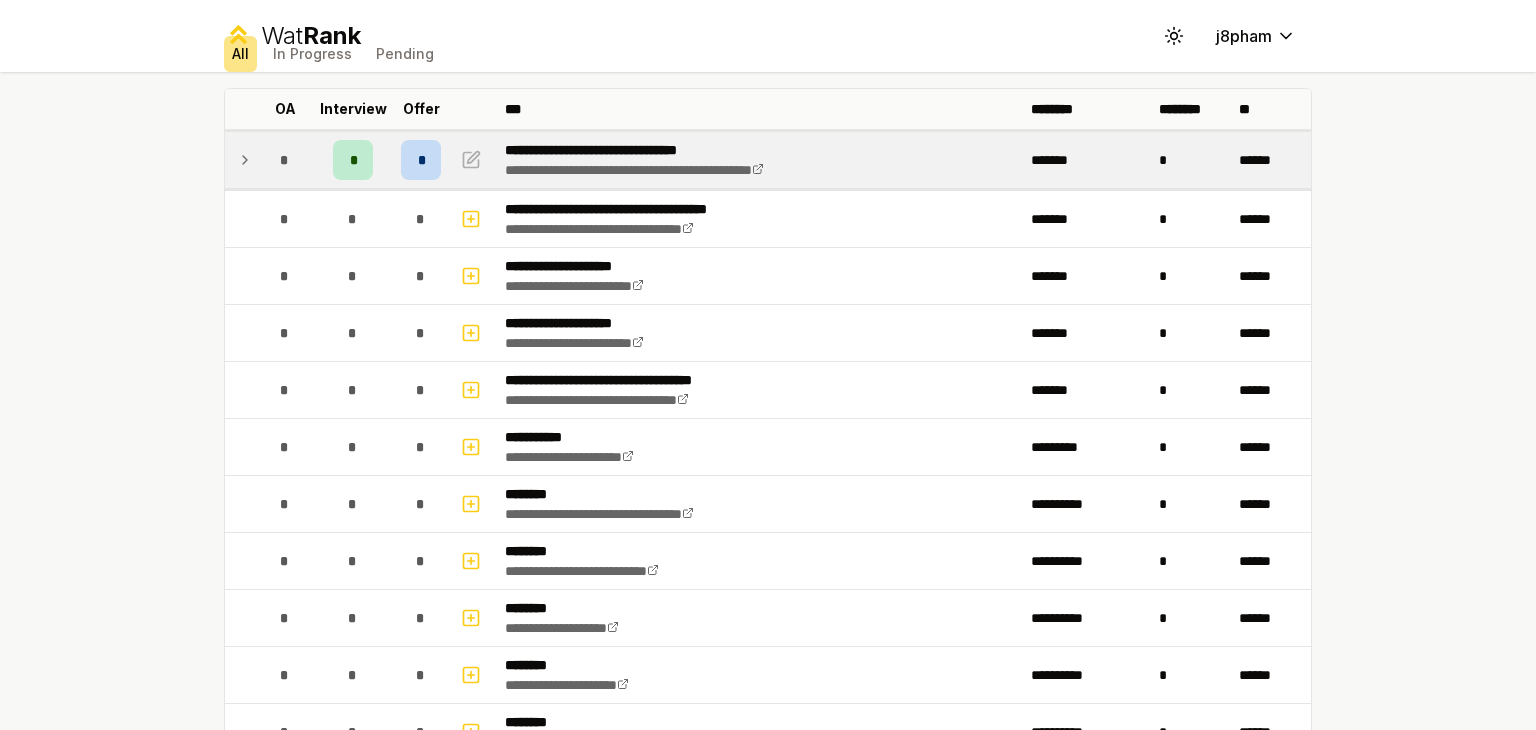 click on "*" at bounding box center [421, 160] 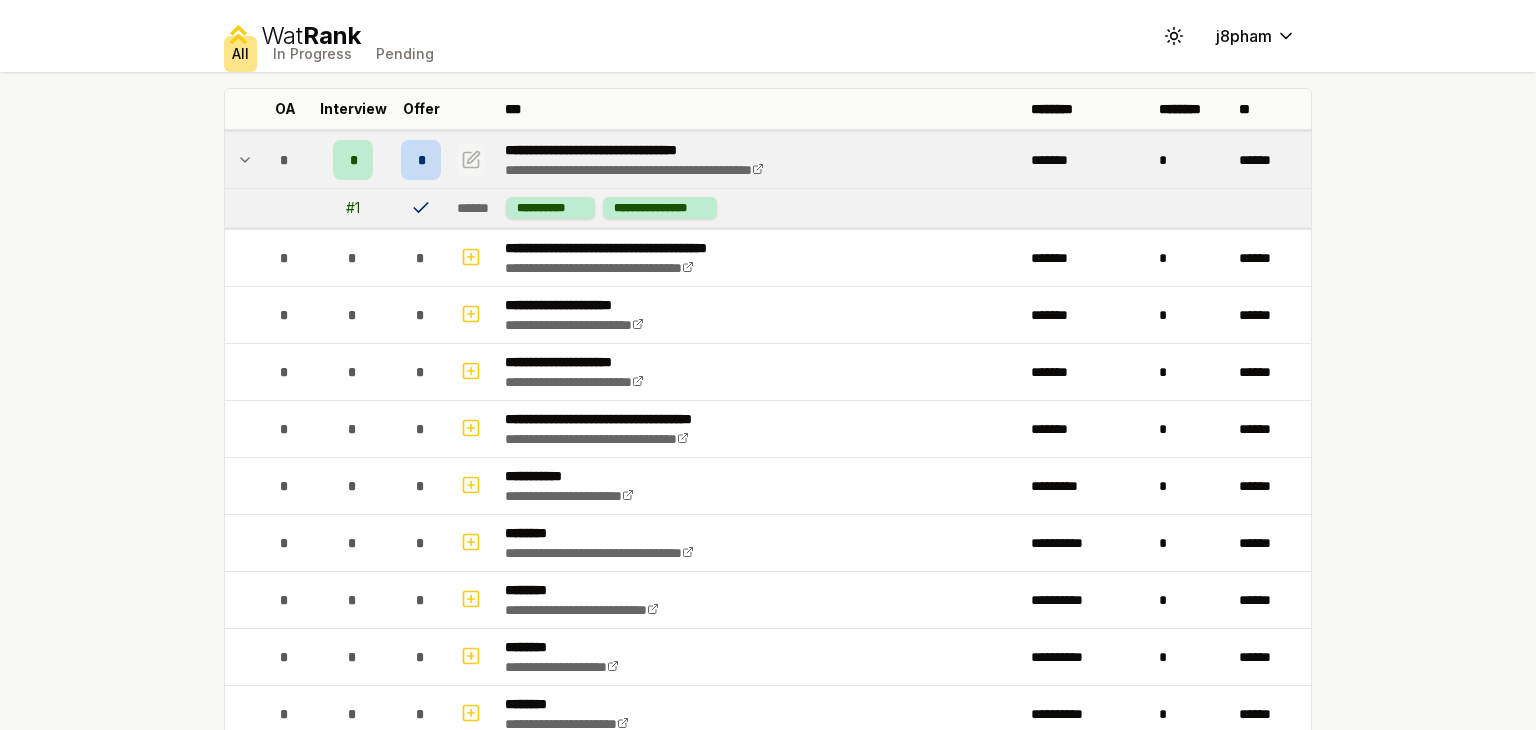 click 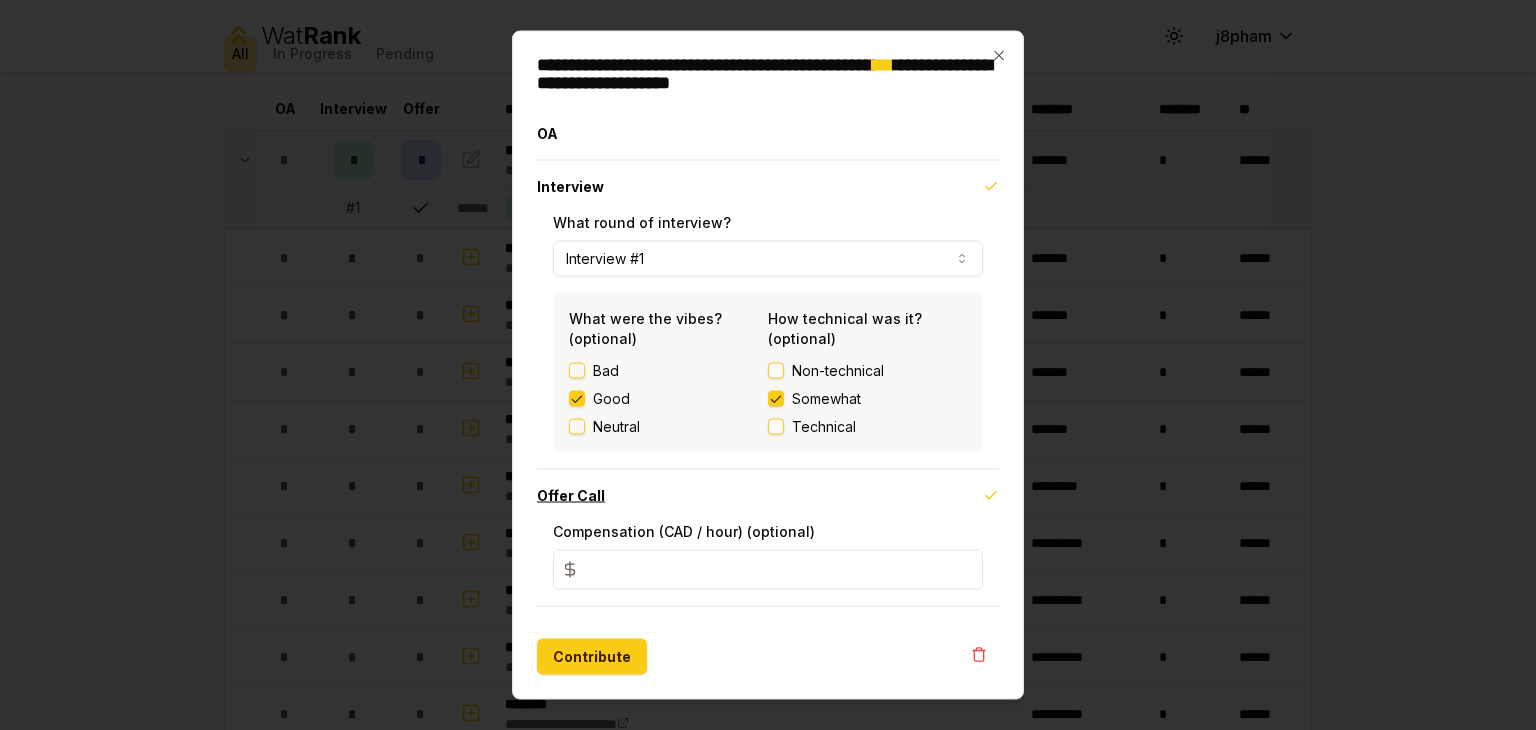 click on "Offer Call" at bounding box center [768, 496] 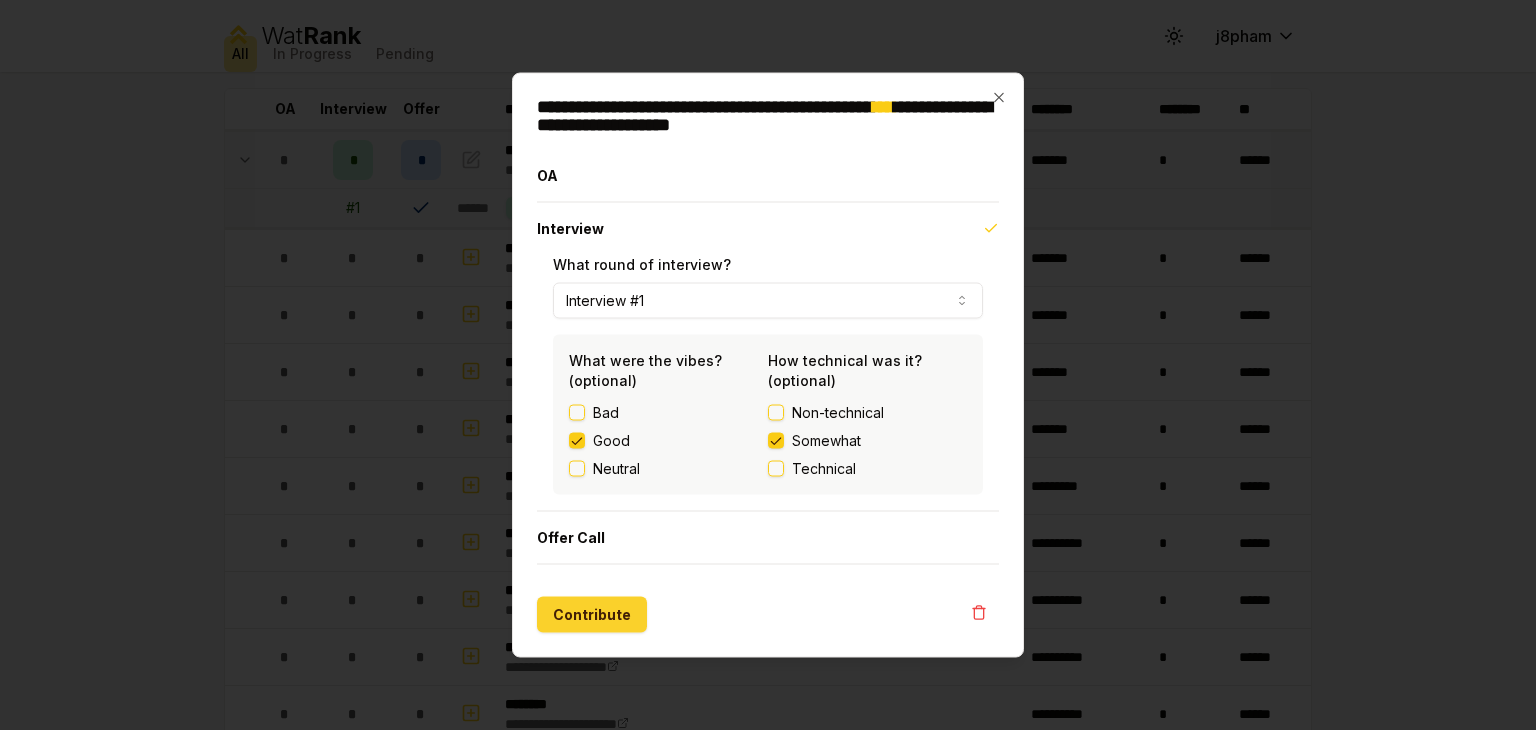 click on "Contribute" at bounding box center (592, 615) 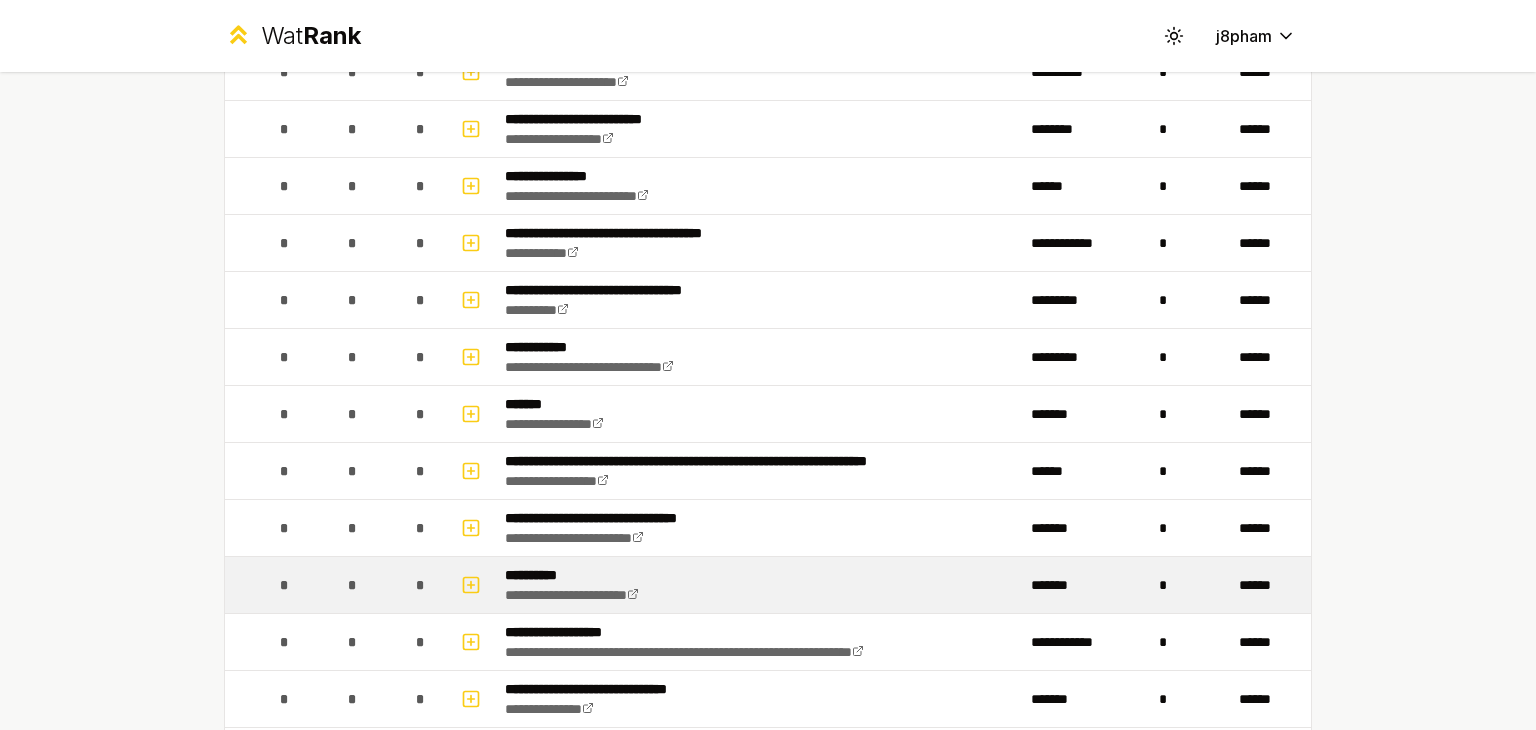 scroll, scrollTop: 768, scrollLeft: 0, axis: vertical 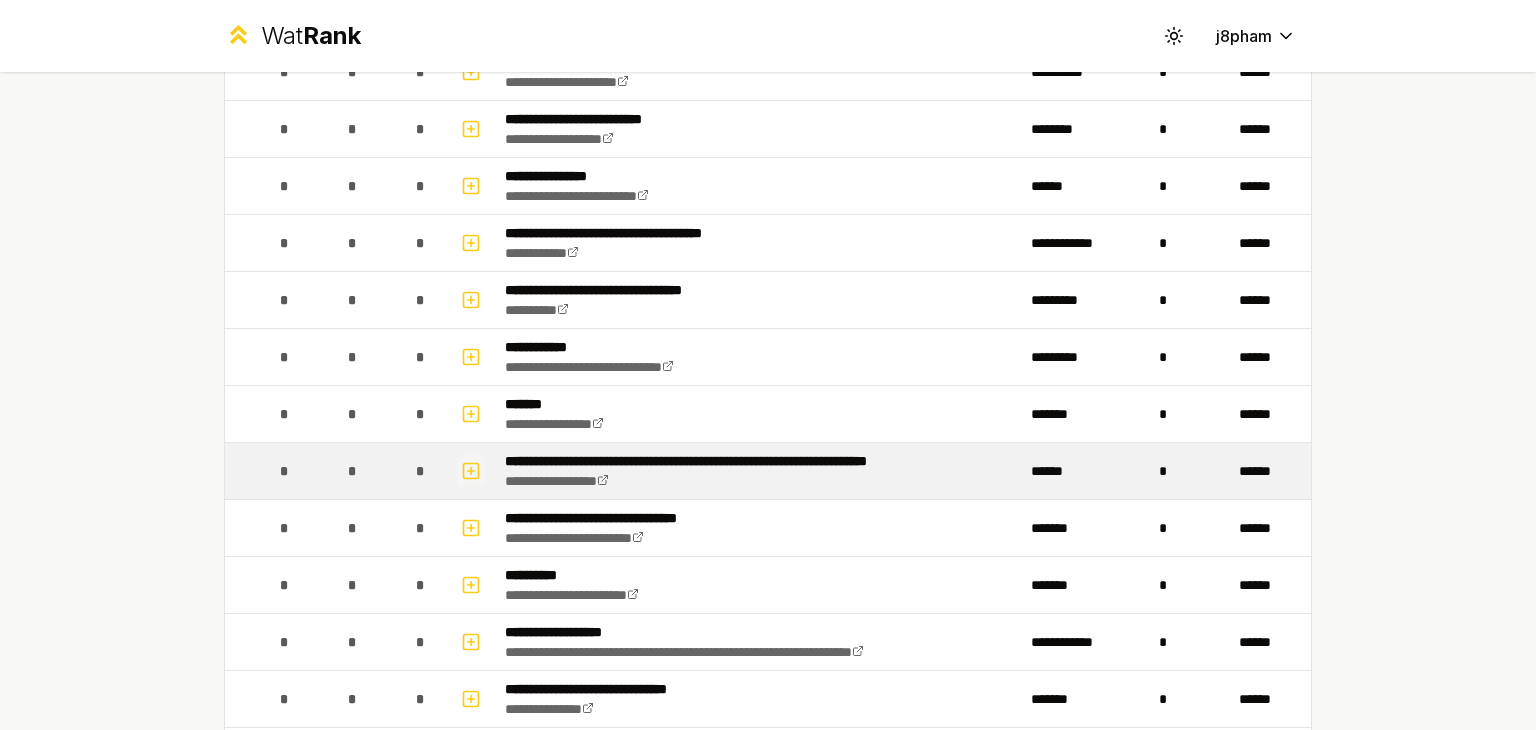 click 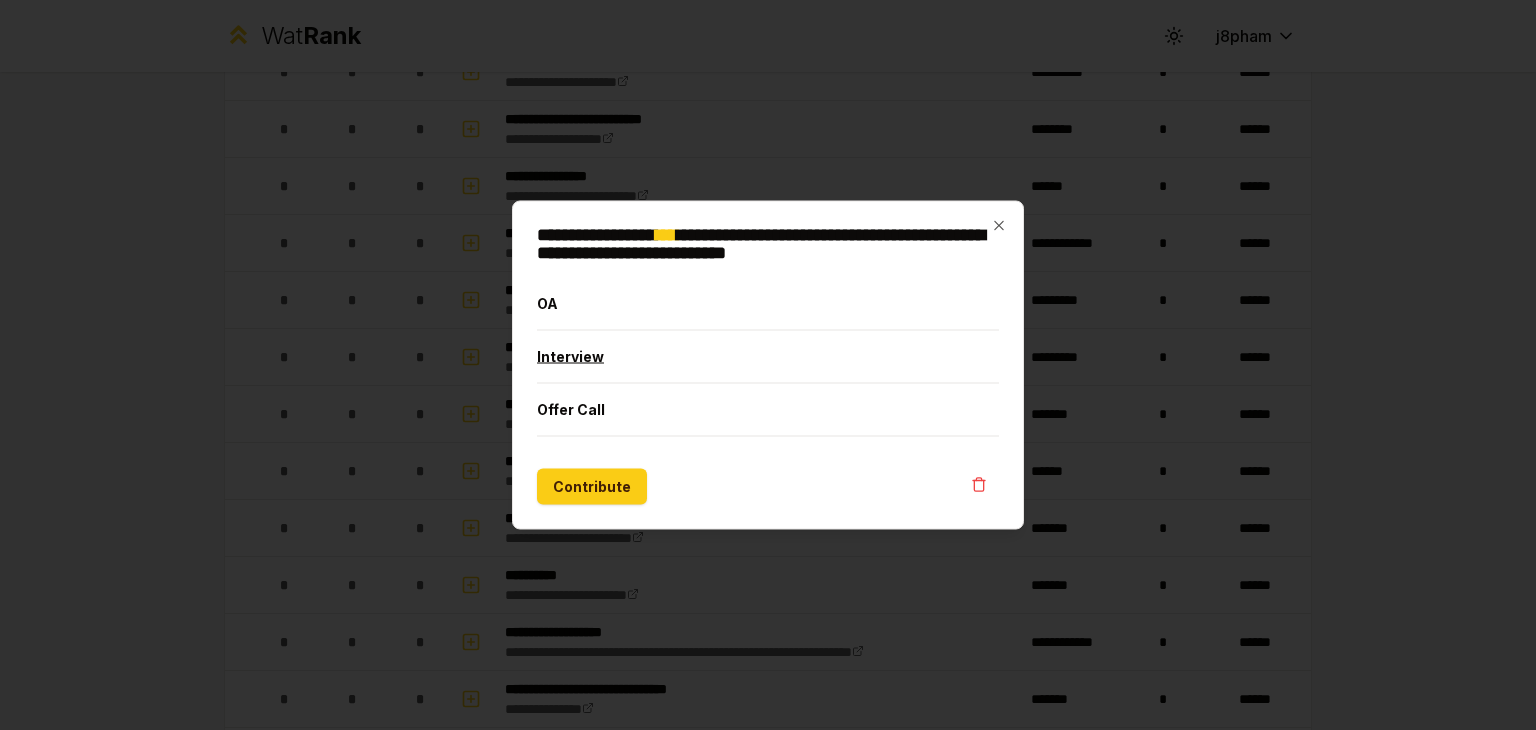 click on "Interview" at bounding box center [768, 357] 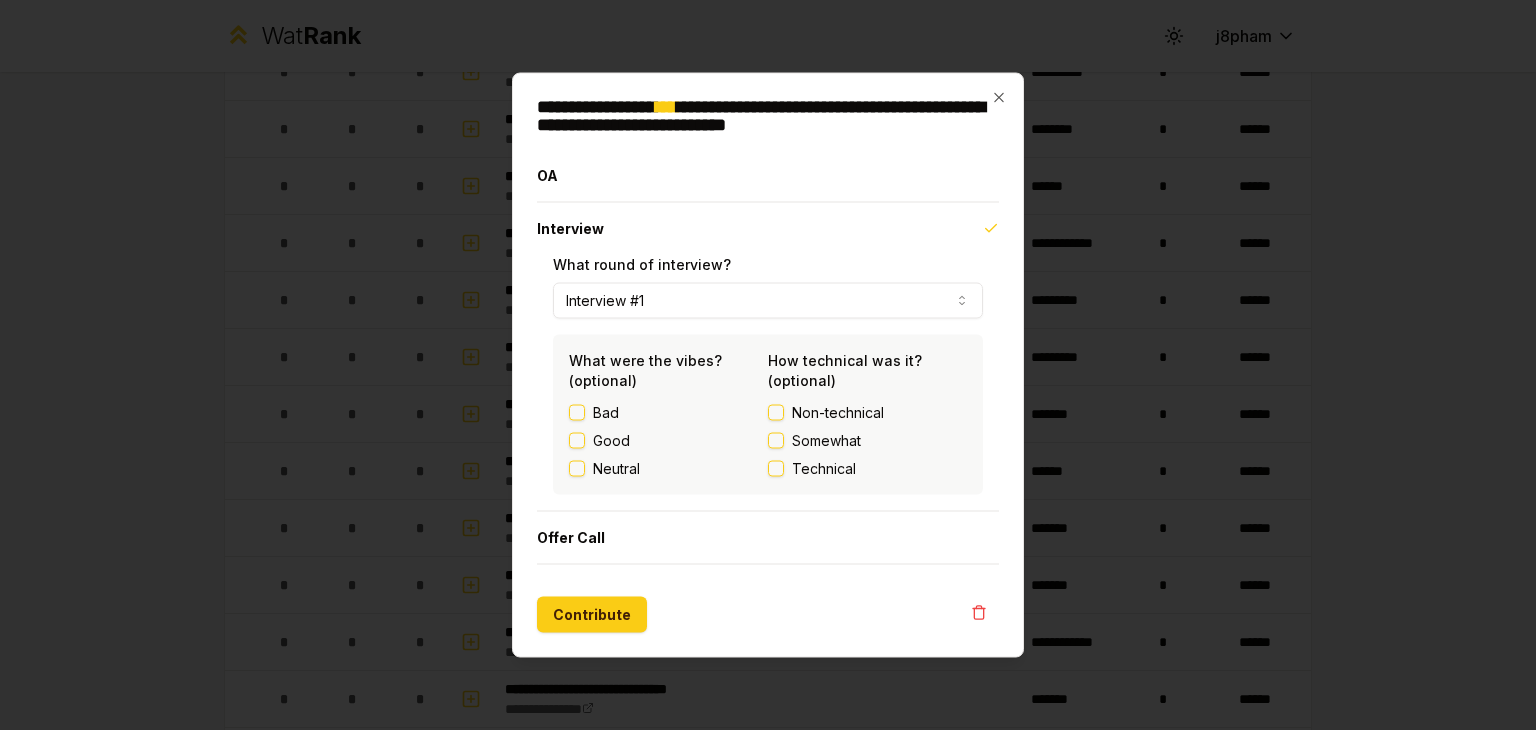 click on "Good" at bounding box center [611, 441] 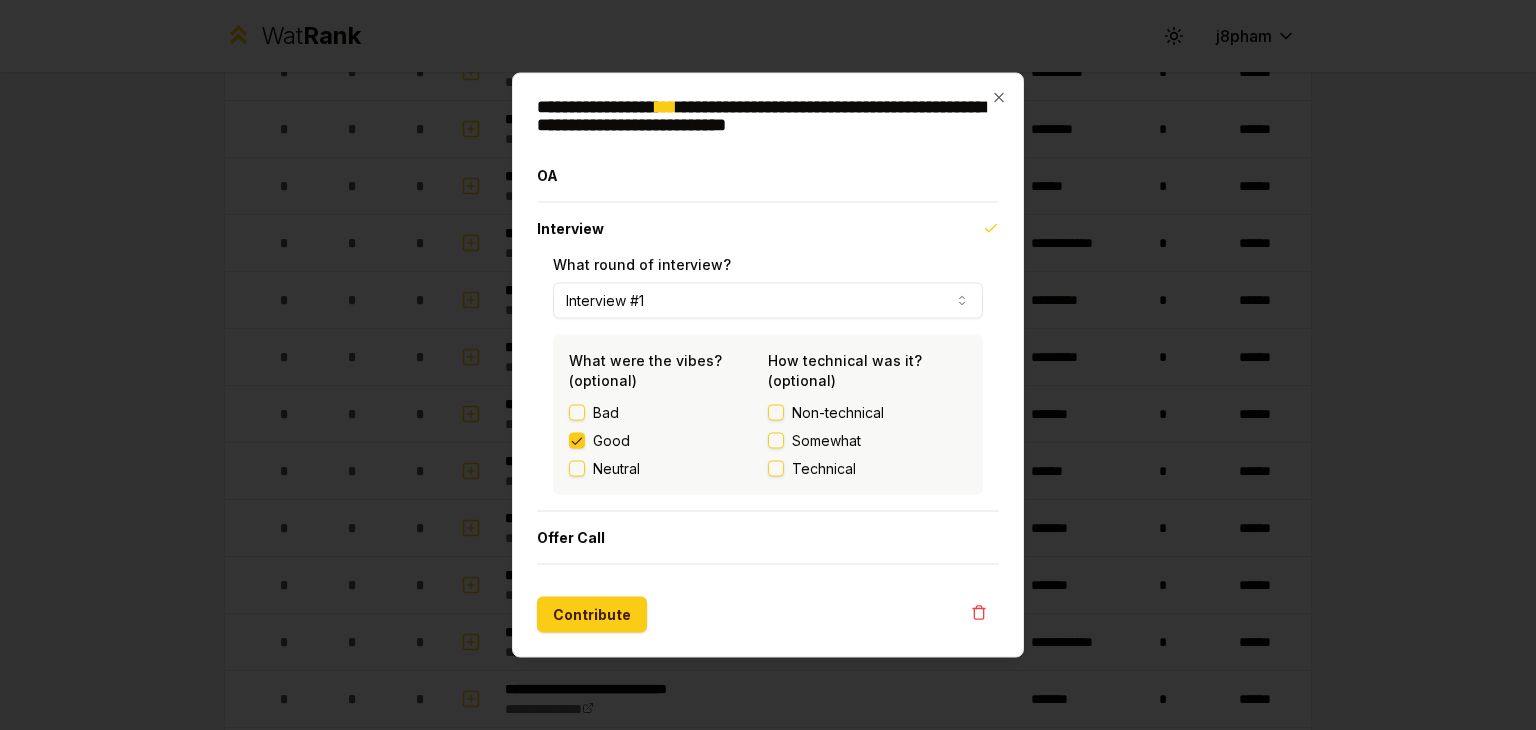 click on "Somewhat" at bounding box center (826, 441) 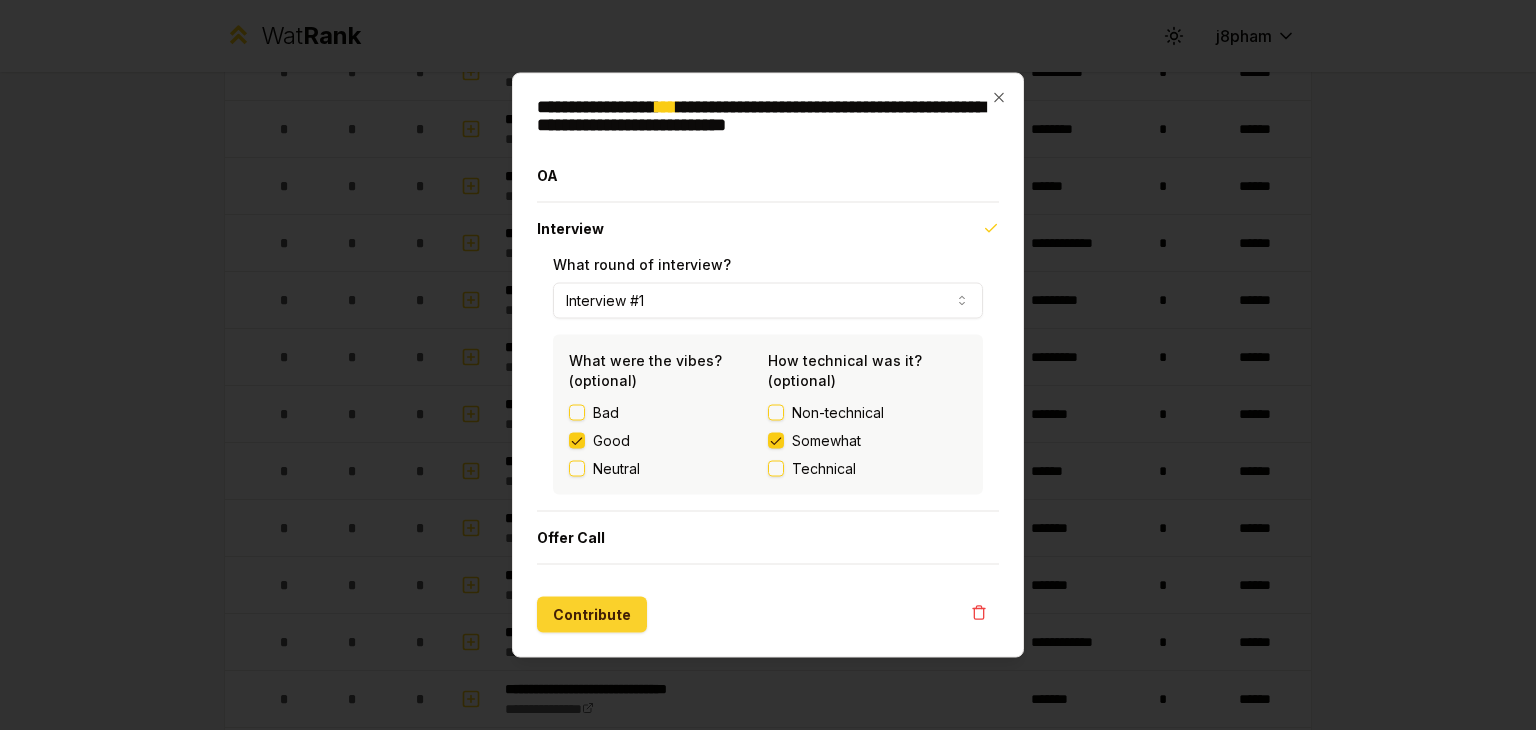 click on "Contribute" at bounding box center (592, 615) 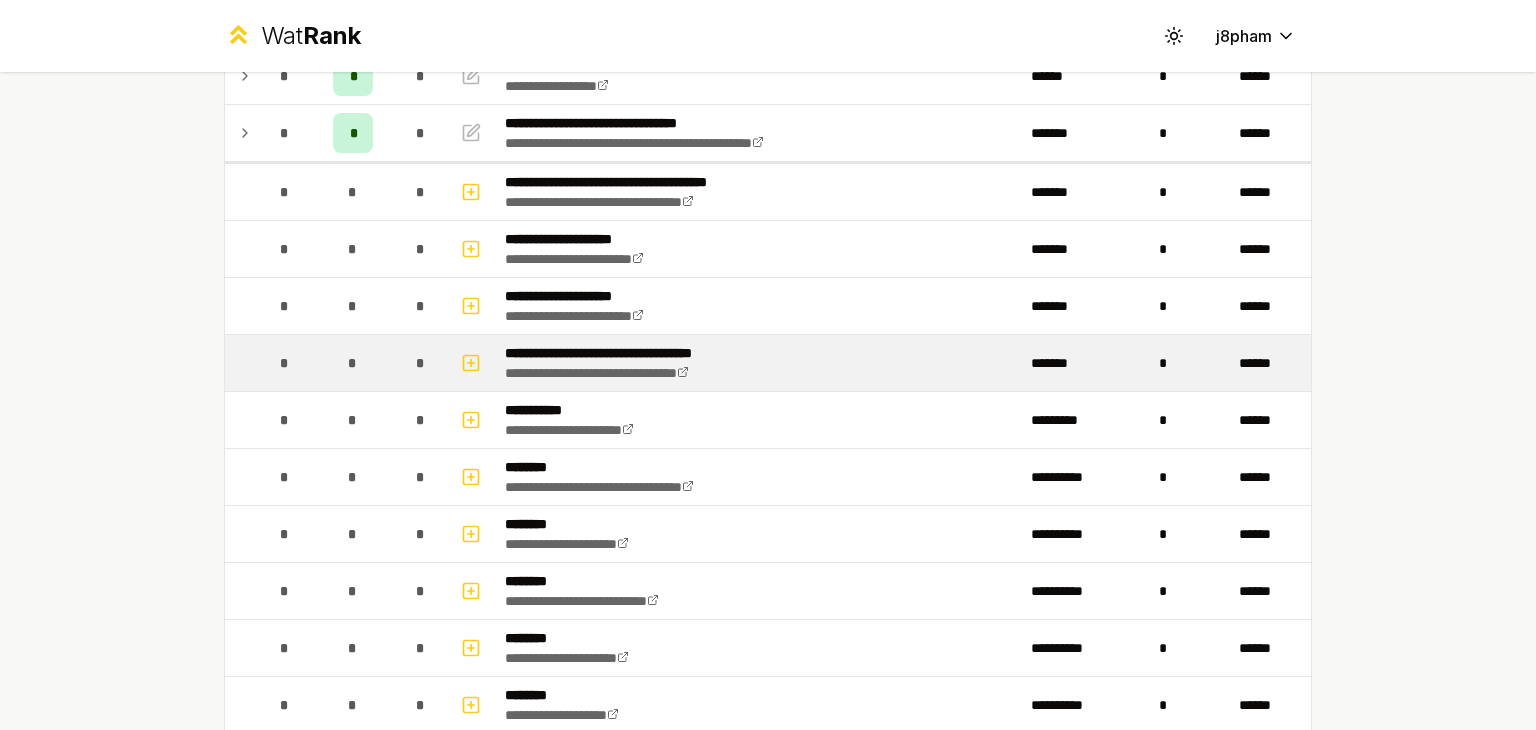 scroll, scrollTop: 170, scrollLeft: 0, axis: vertical 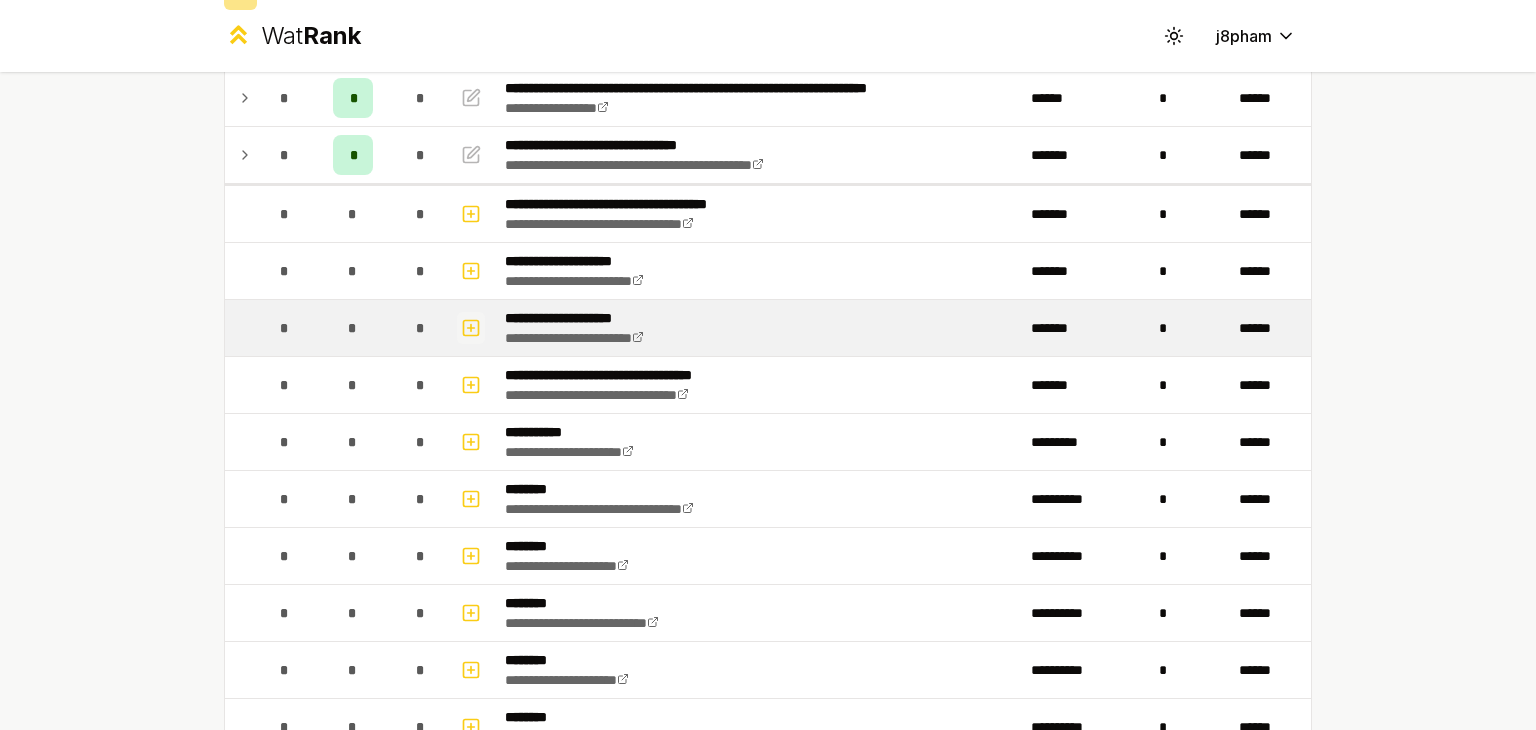 click 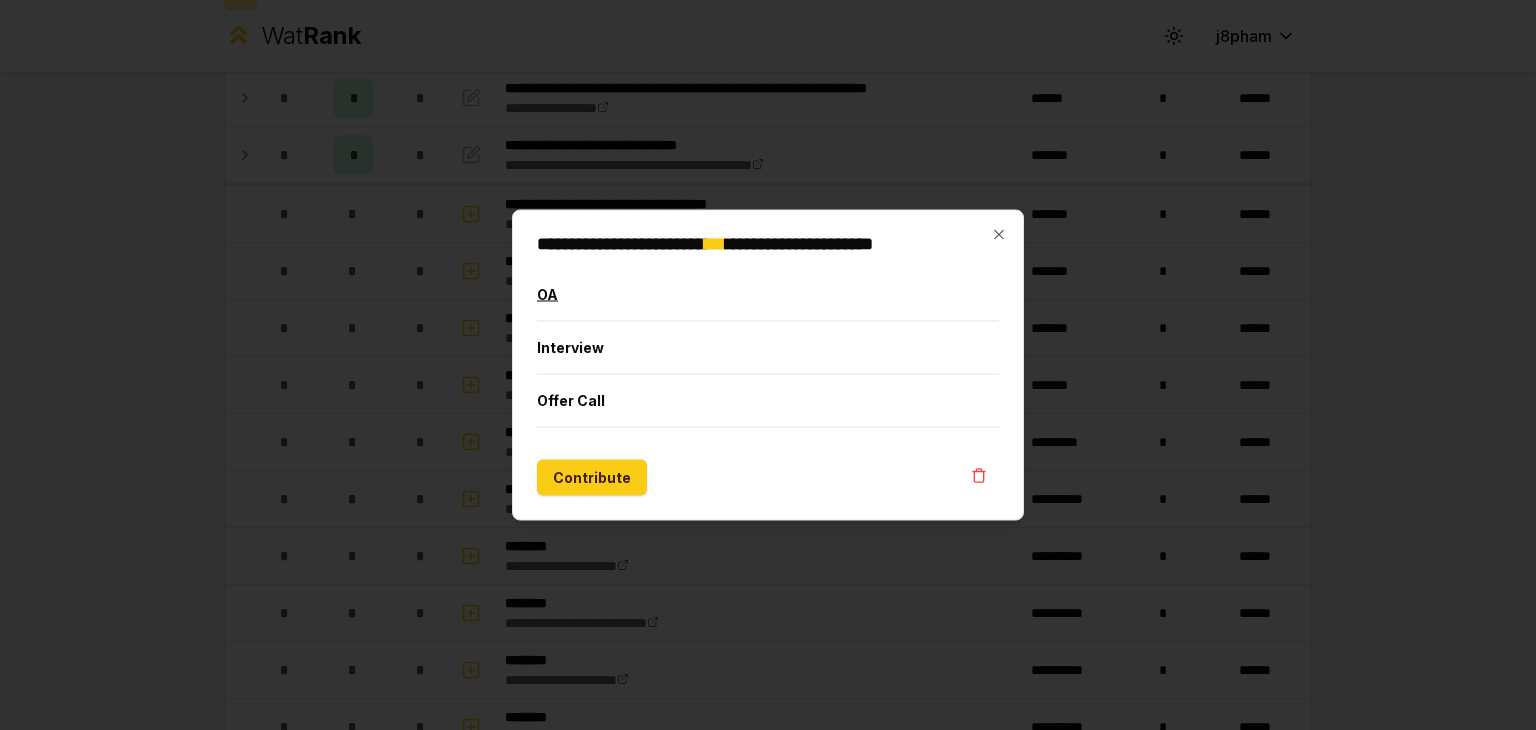 click on "OA" at bounding box center [768, 295] 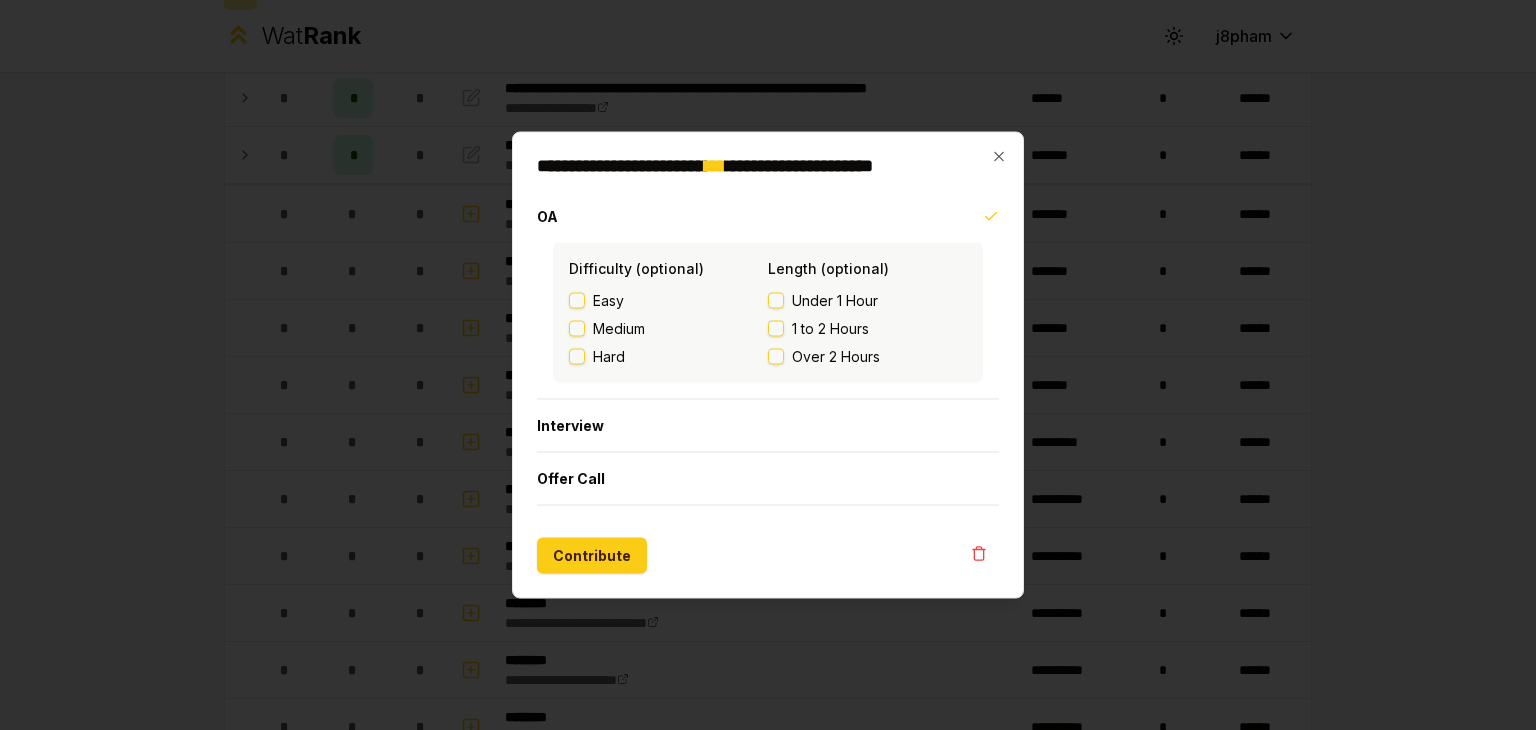click on "Medium" at bounding box center (619, 329) 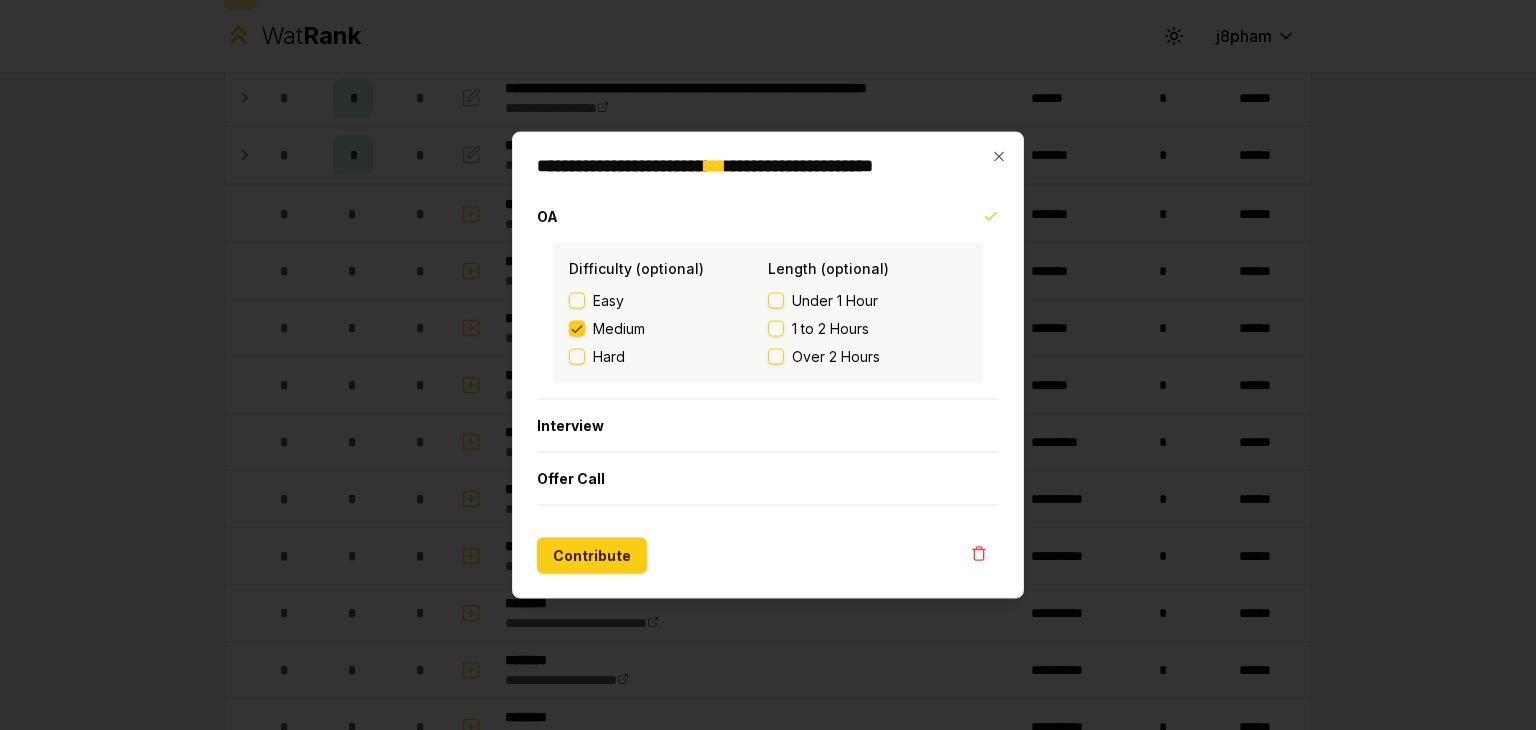 click on "Over 2 Hours" at bounding box center [836, 357] 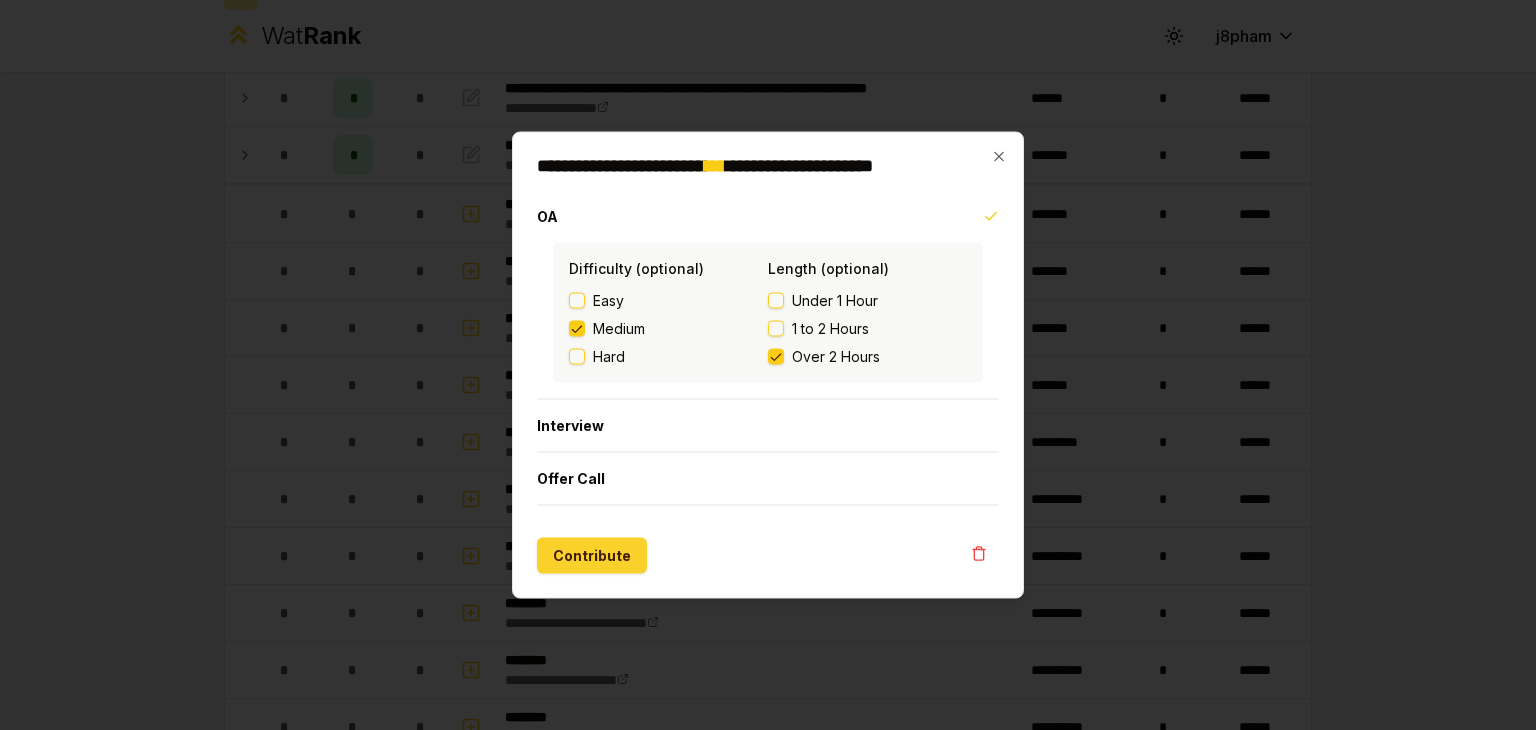click on "Contribute" at bounding box center (592, 556) 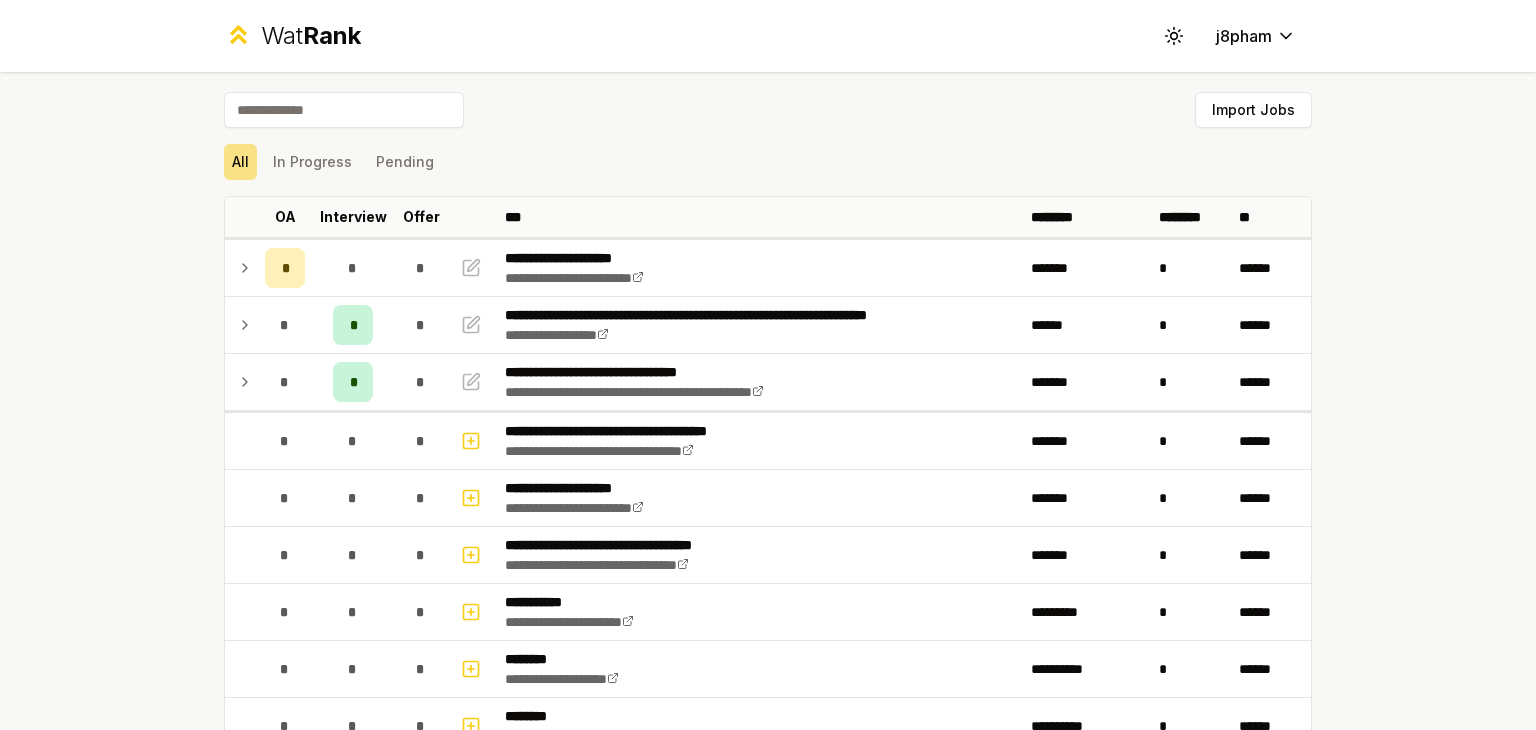scroll, scrollTop: 576, scrollLeft: 0, axis: vertical 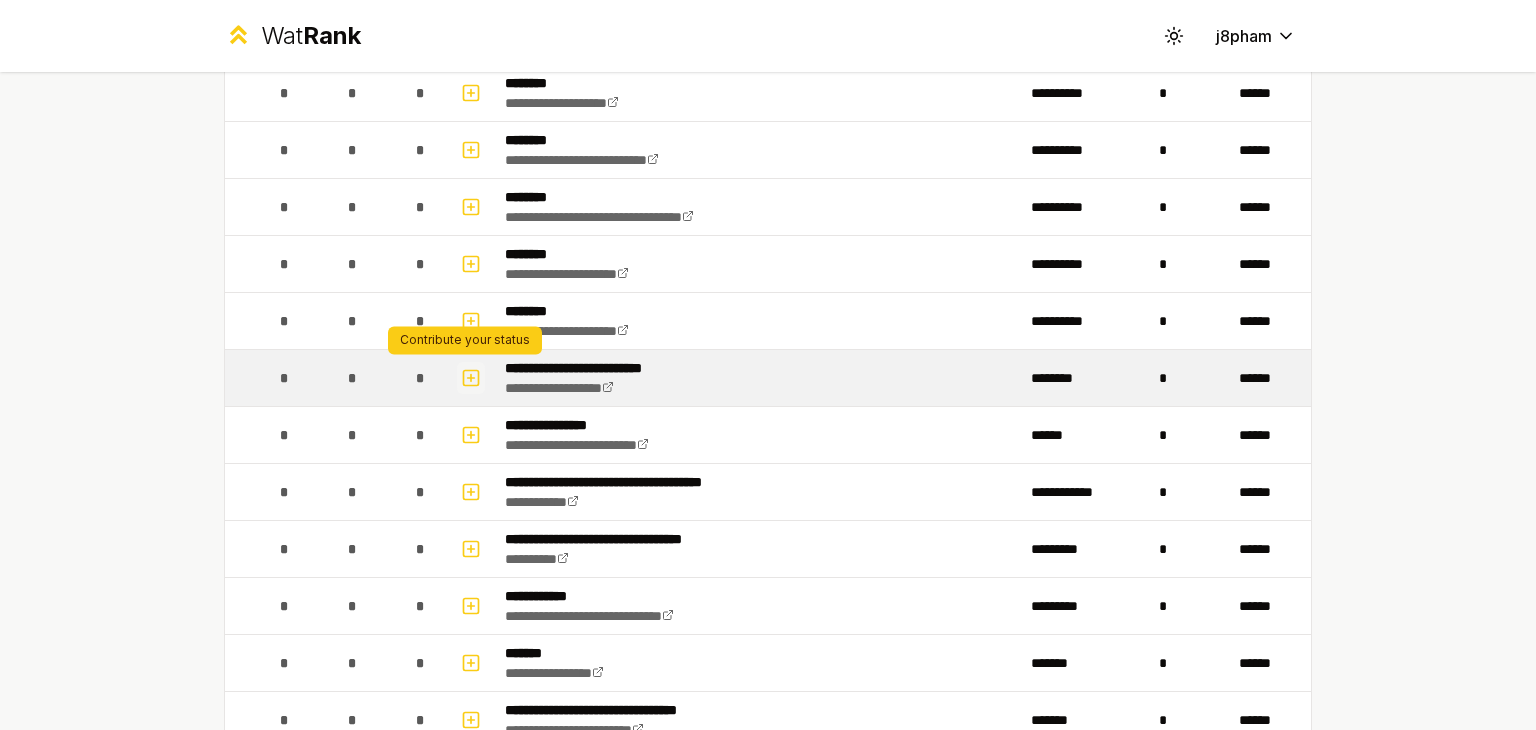 click 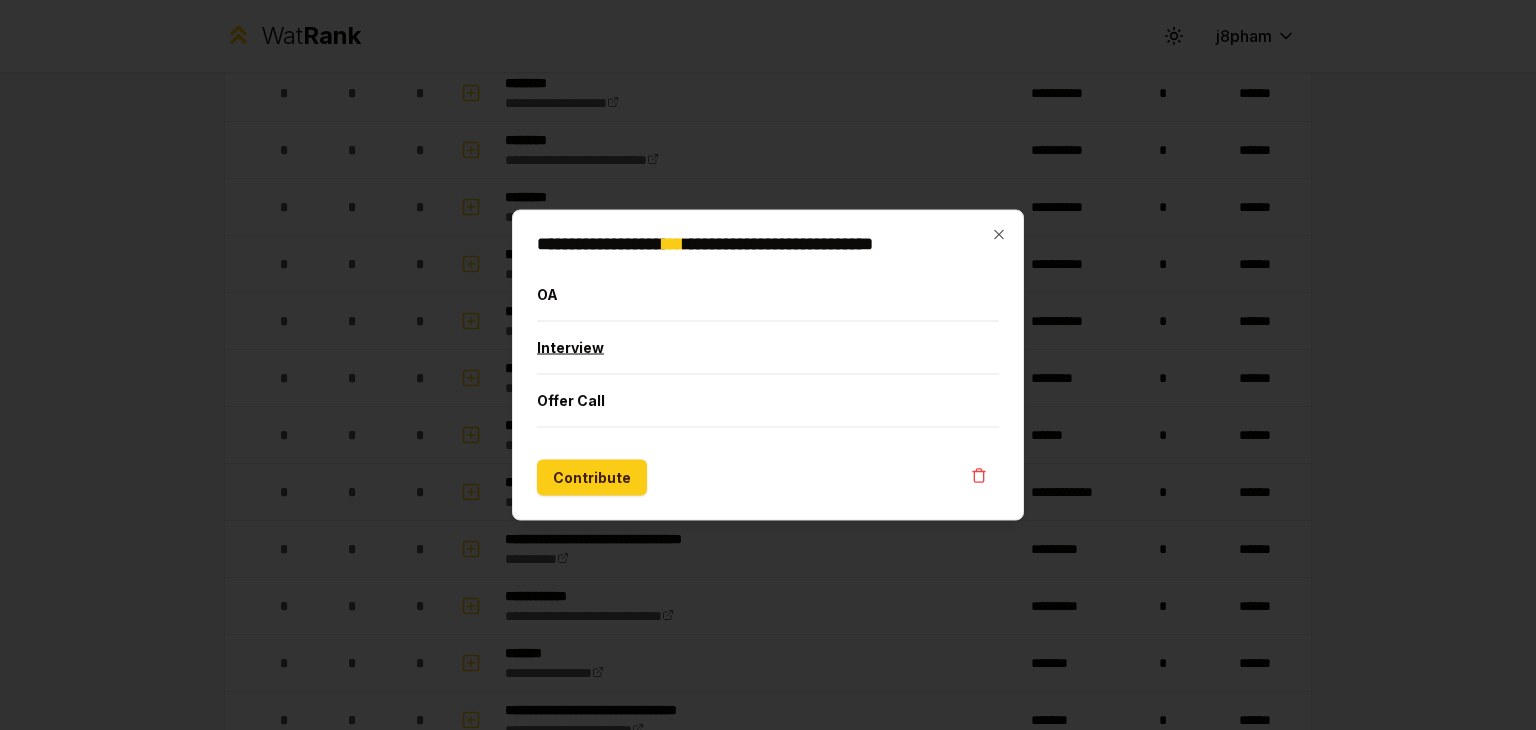 click on "Interview" at bounding box center (768, 348) 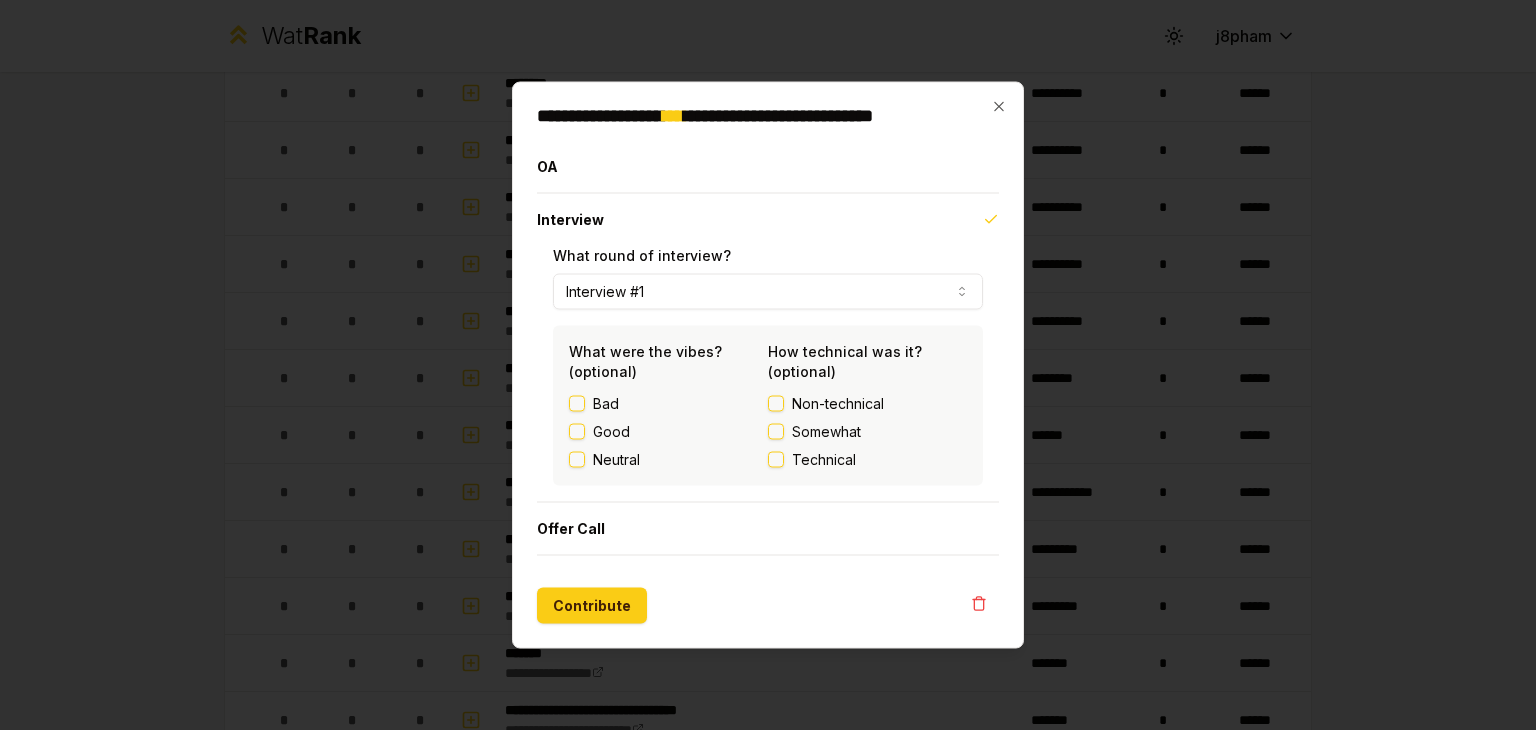 click on "Good" at bounding box center (611, 432) 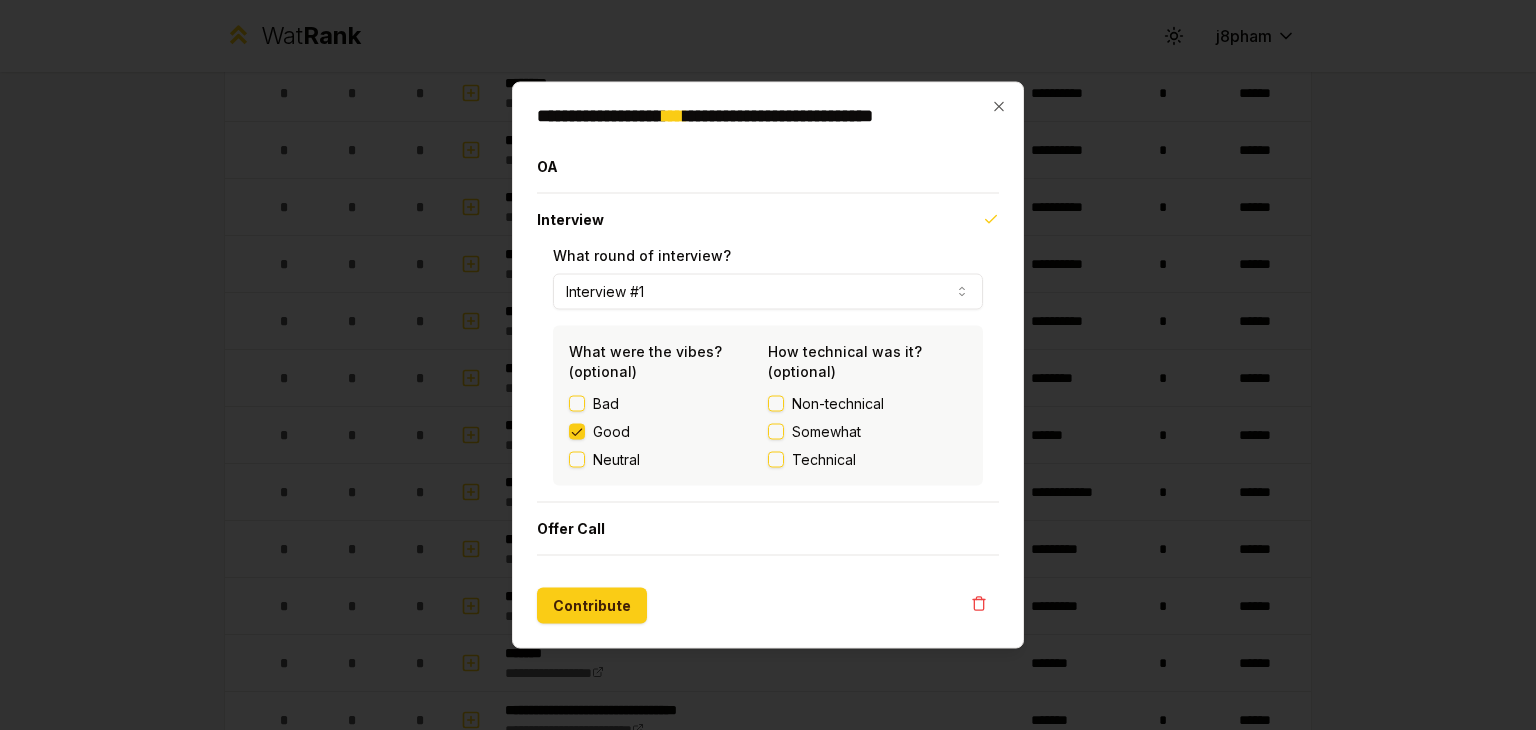 click on "Somewhat" at bounding box center (826, 432) 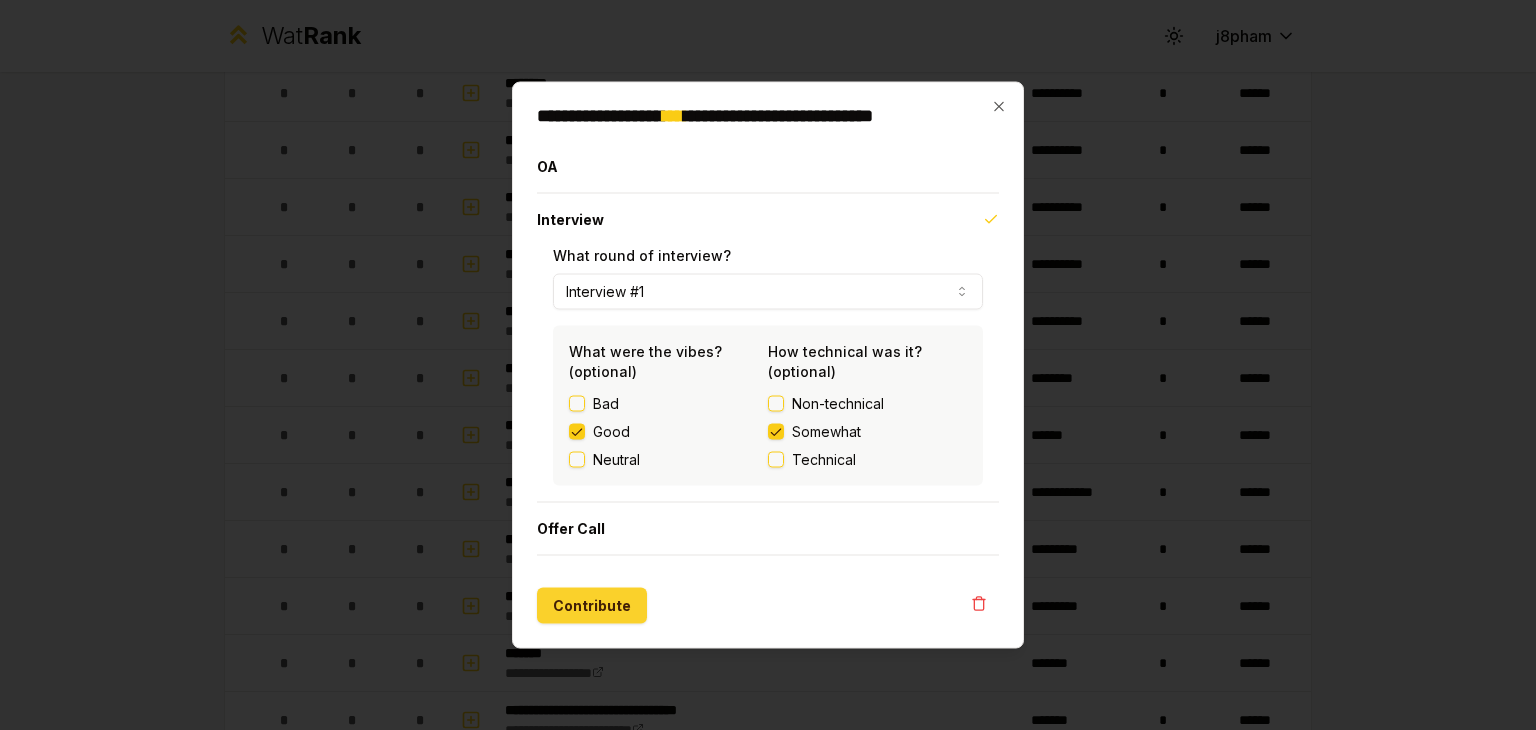 click on "Contribute" at bounding box center [592, 606] 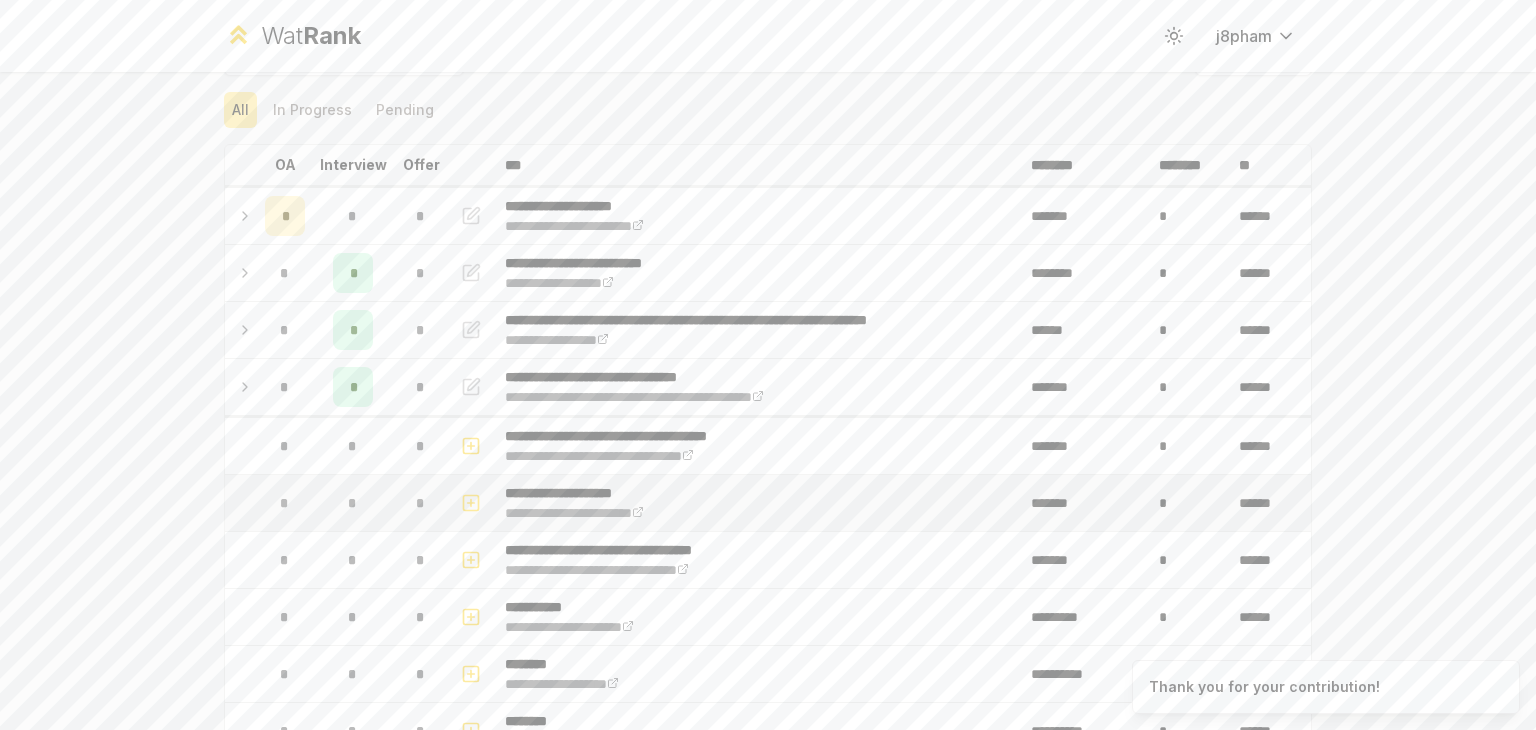 scroll, scrollTop: 58, scrollLeft: 0, axis: vertical 